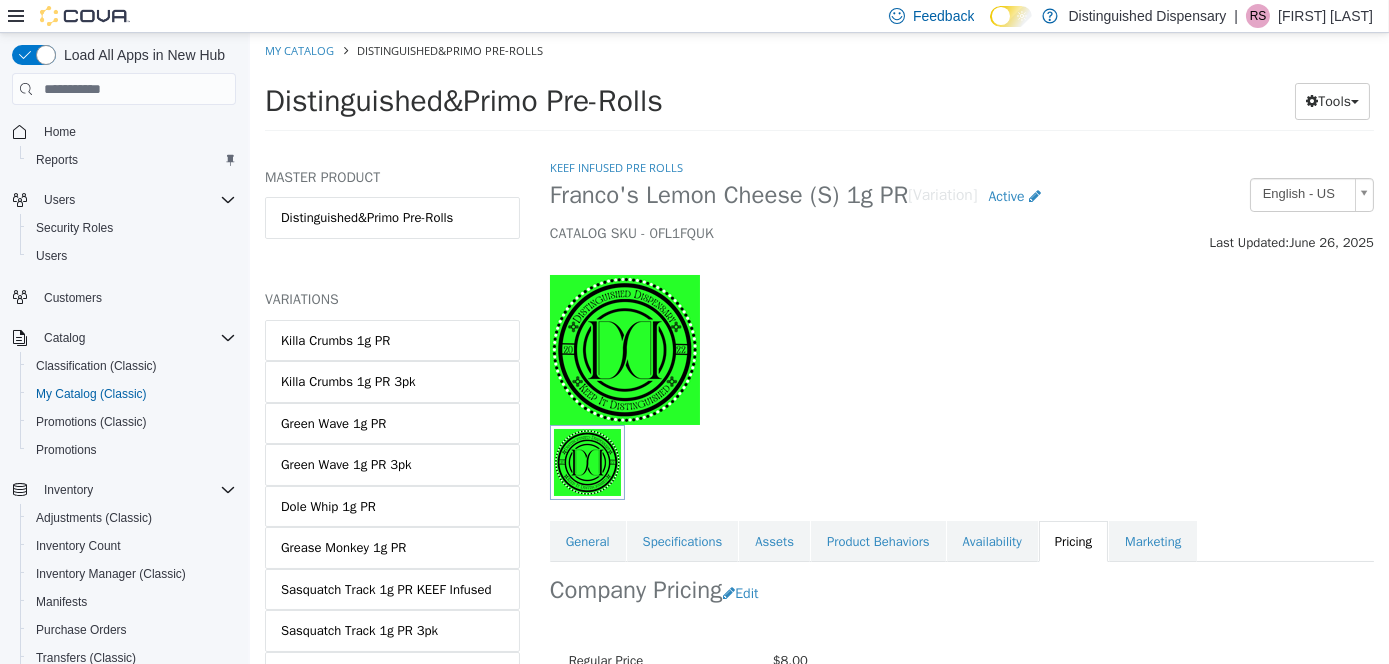 scroll, scrollTop: 0, scrollLeft: 0, axis: both 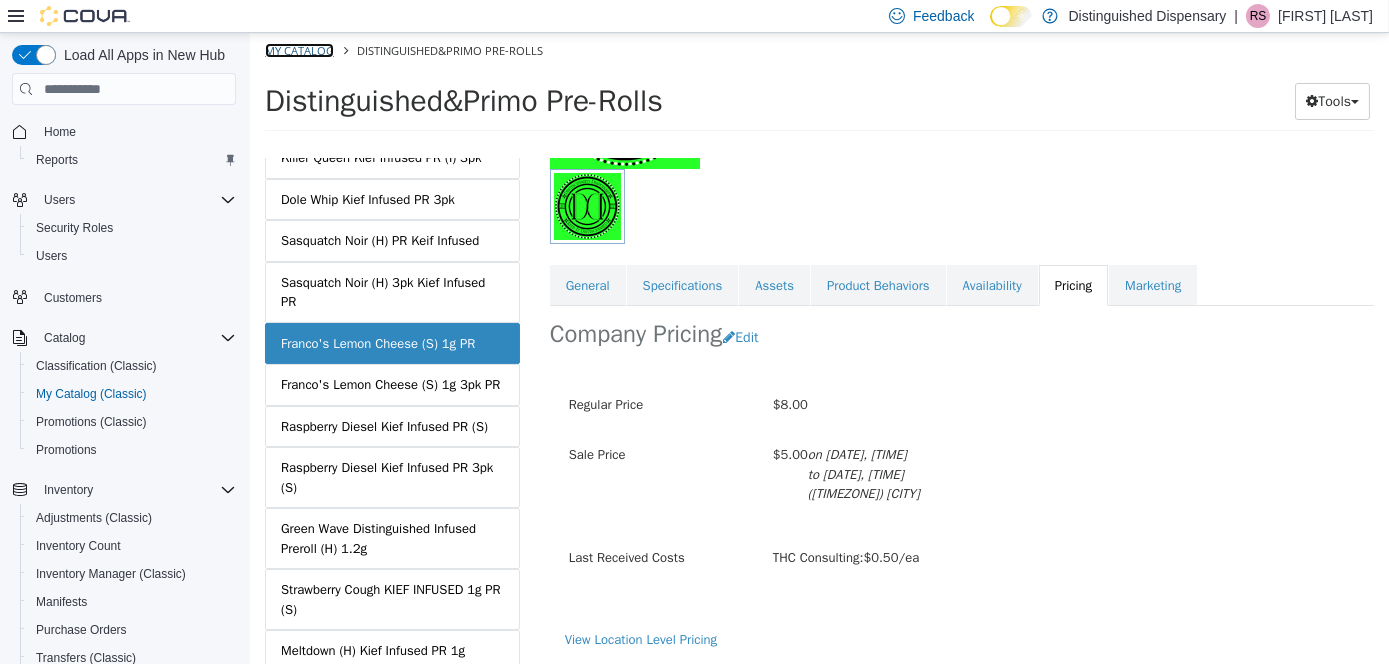 click on "My Catalog" at bounding box center (298, 50) 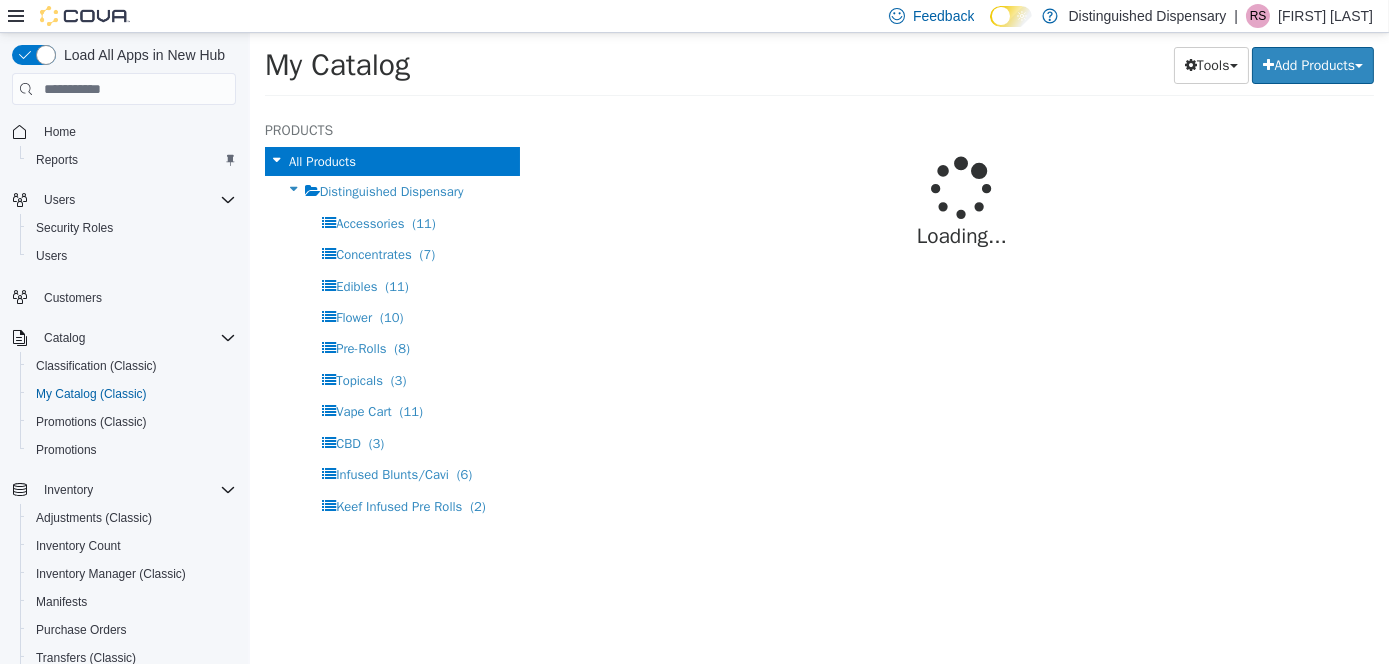 select on "**********" 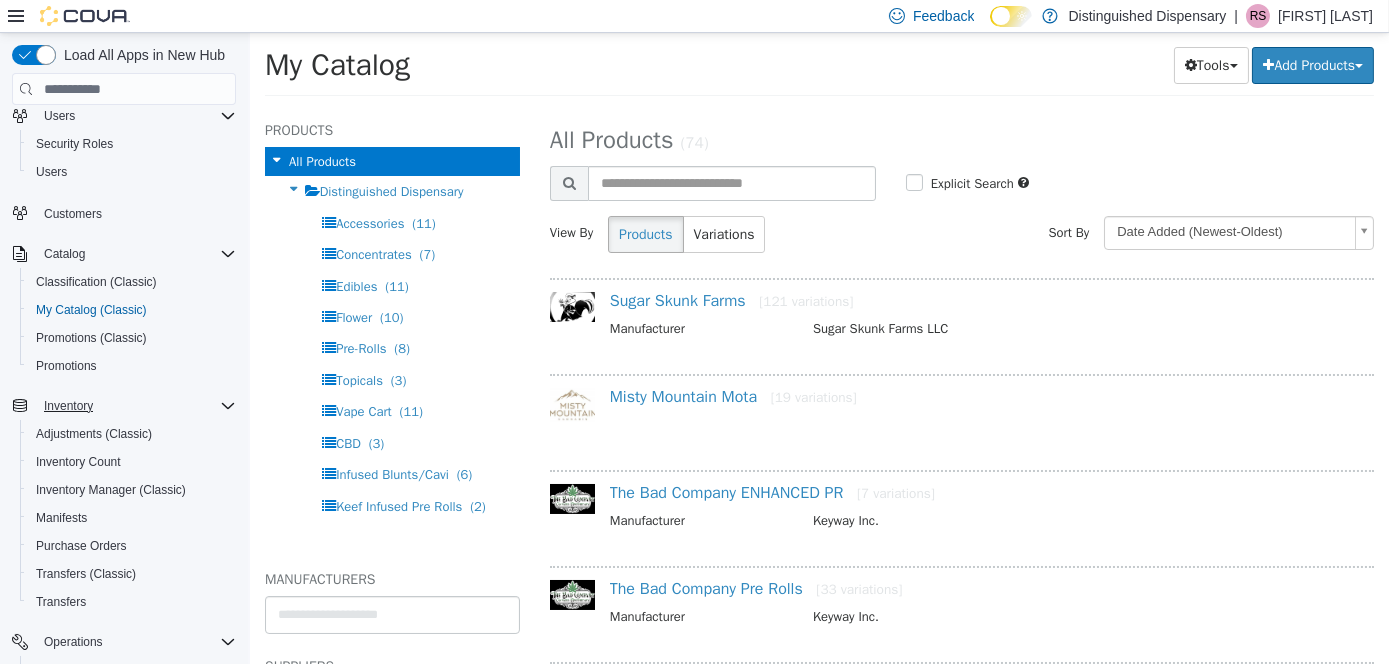 scroll, scrollTop: 200, scrollLeft: 0, axis: vertical 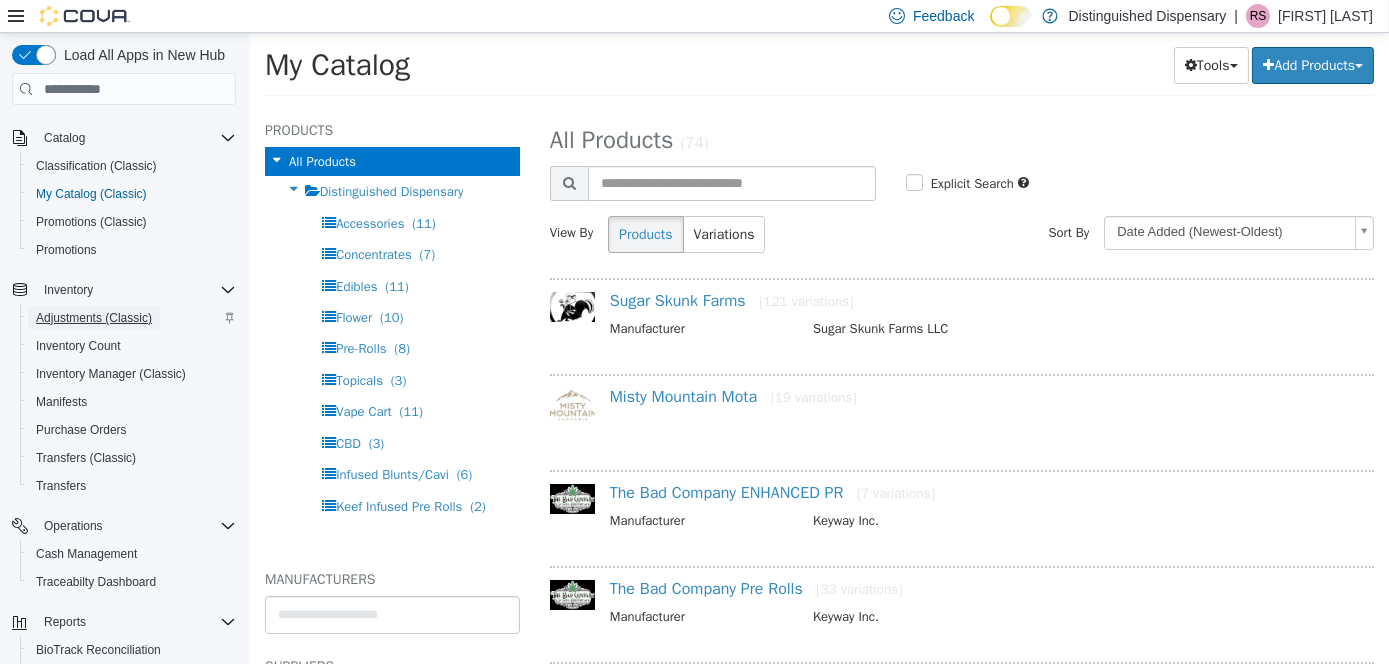 click on "Adjustments (Classic)" at bounding box center (94, 318) 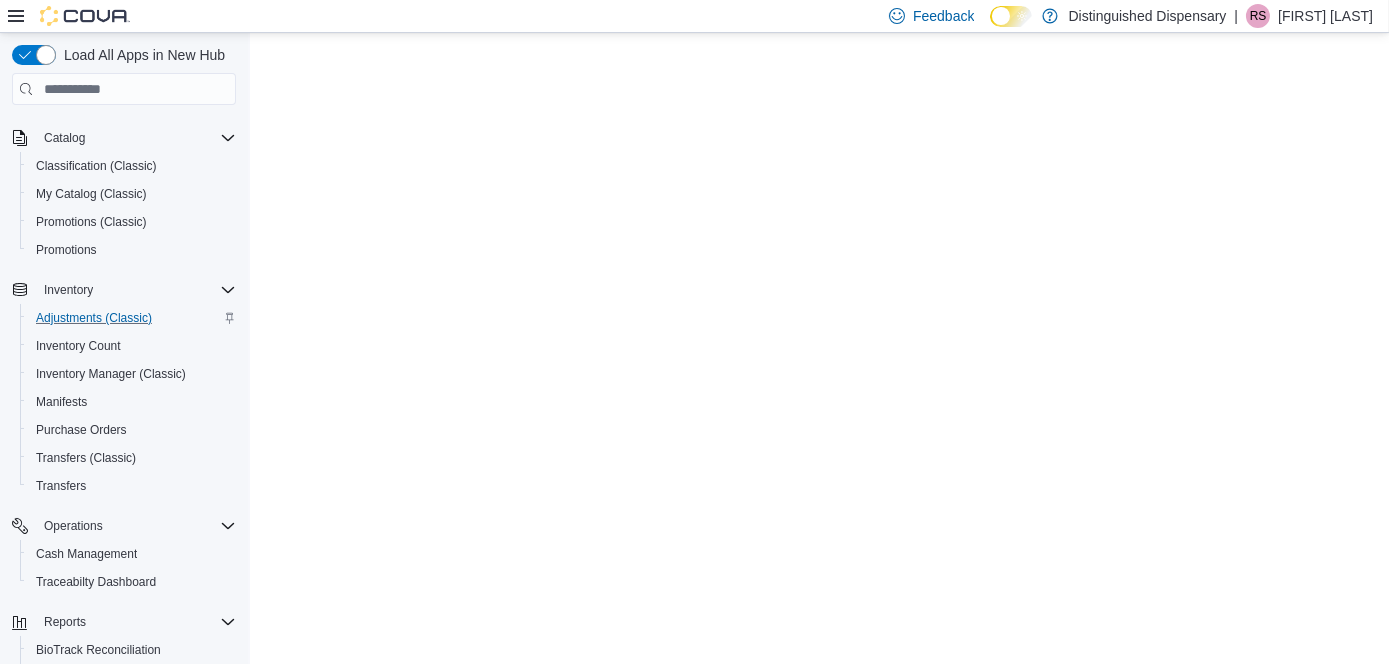 scroll, scrollTop: 0, scrollLeft: 0, axis: both 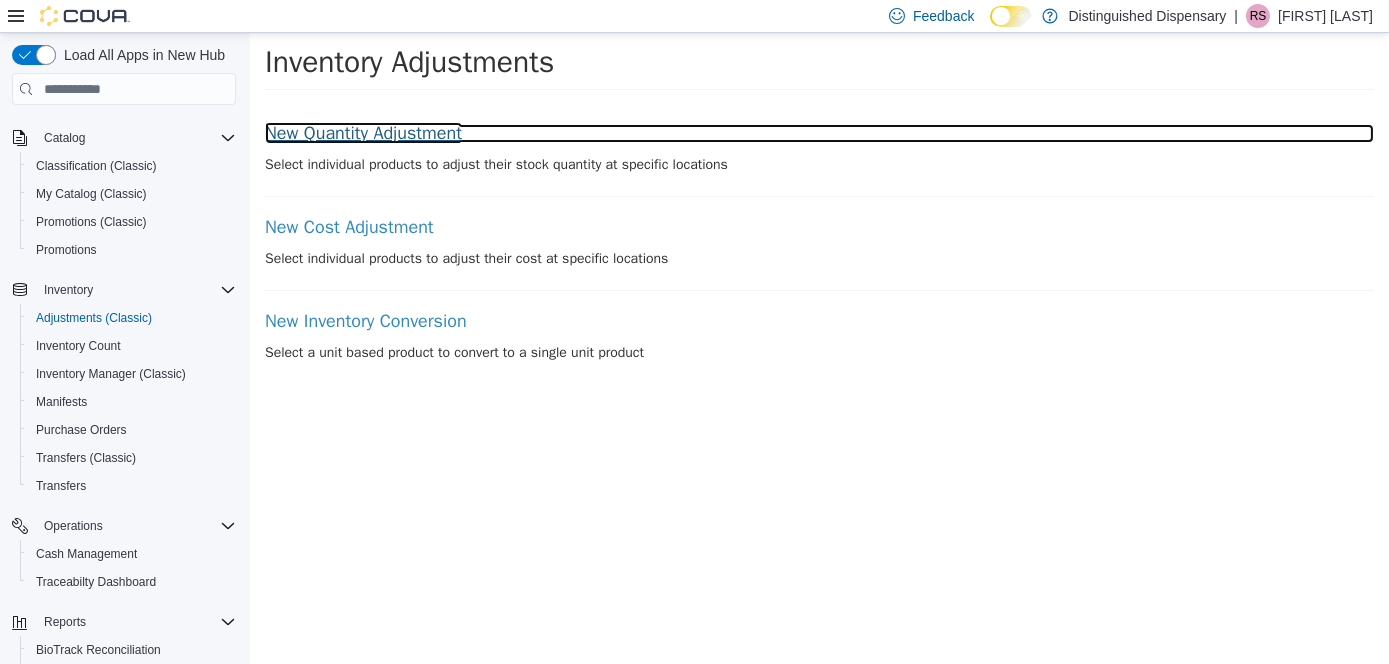 click on "New Quantity Adjustment" at bounding box center [818, 134] 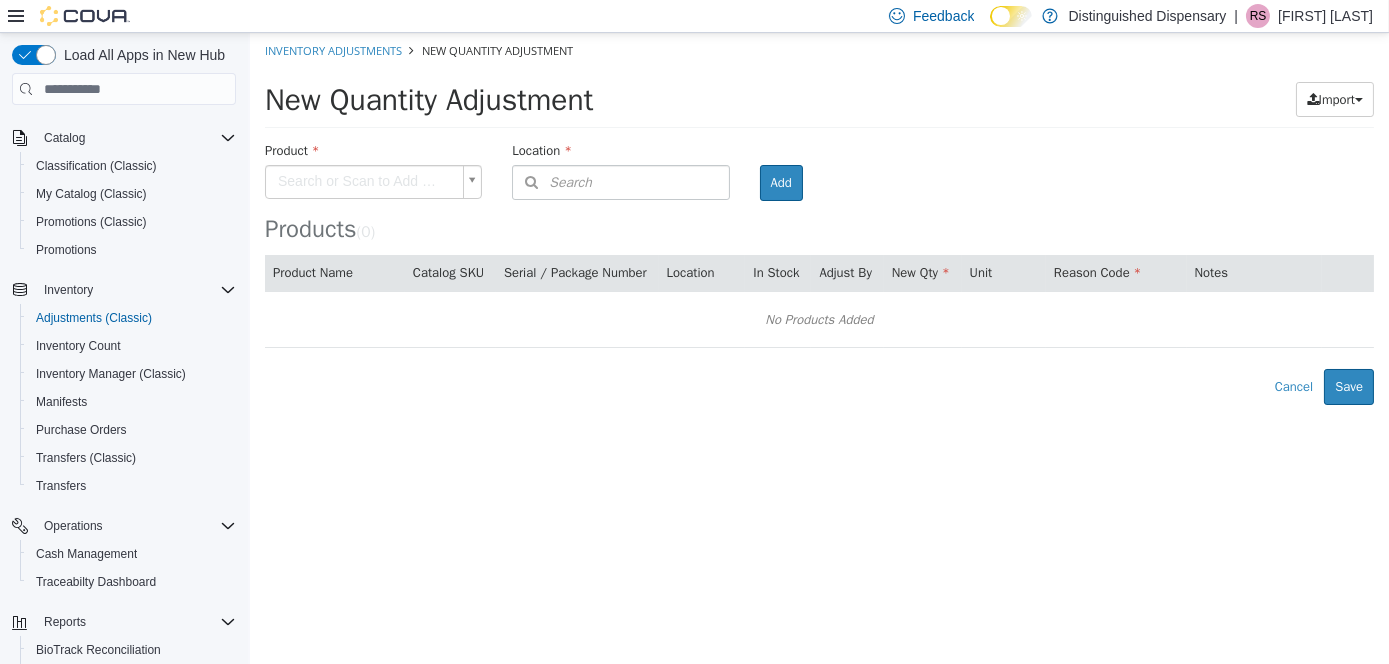 click on "**********" at bounding box center (818, 219) 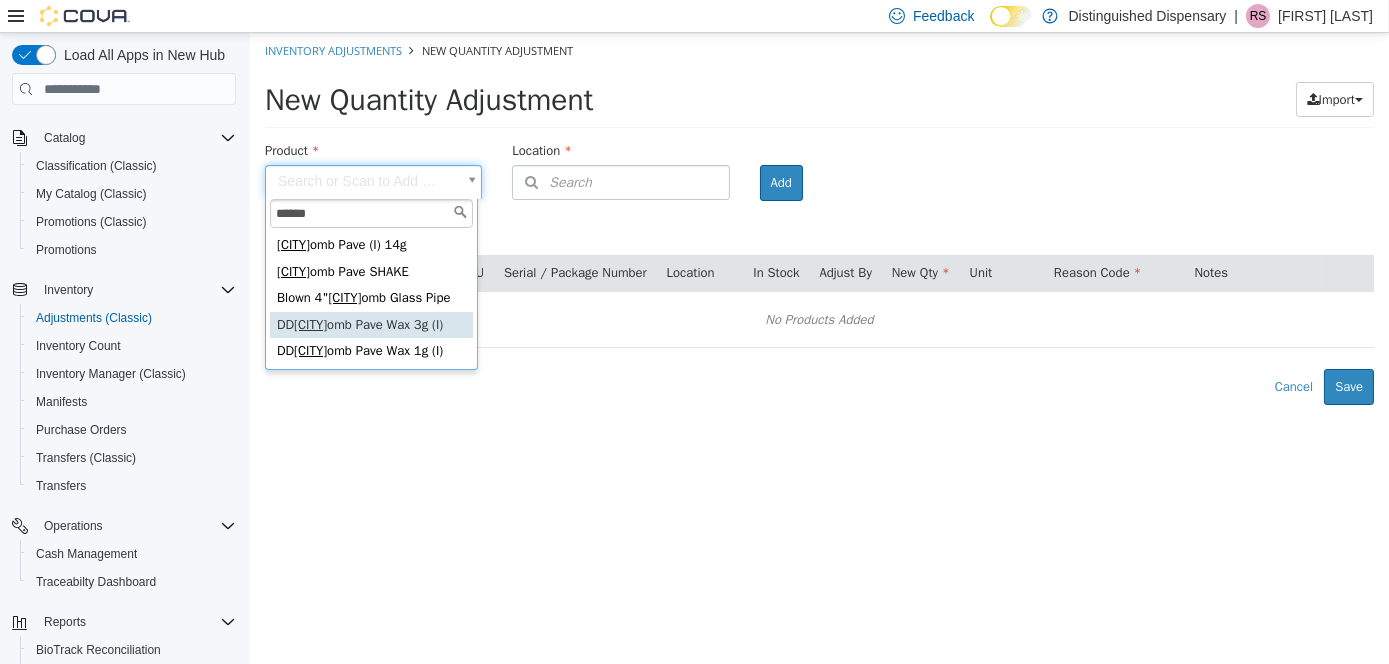 type on "******" 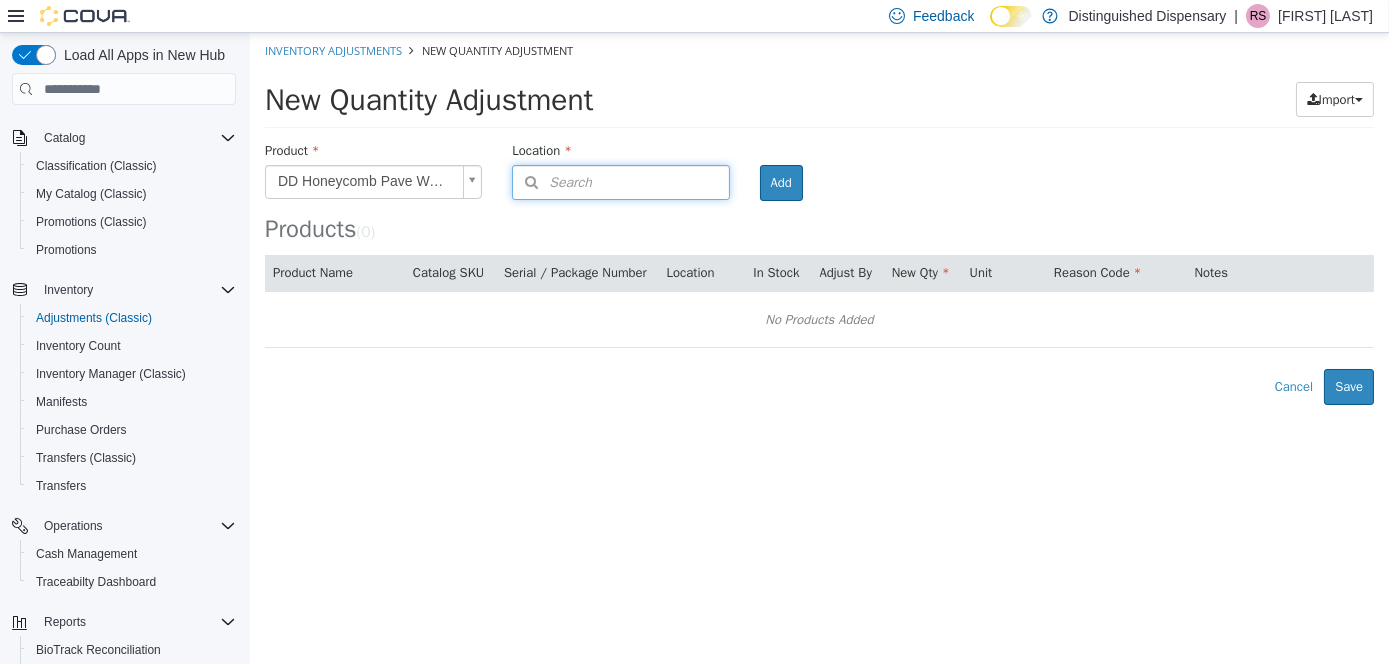 click on "Search" at bounding box center [619, 182] 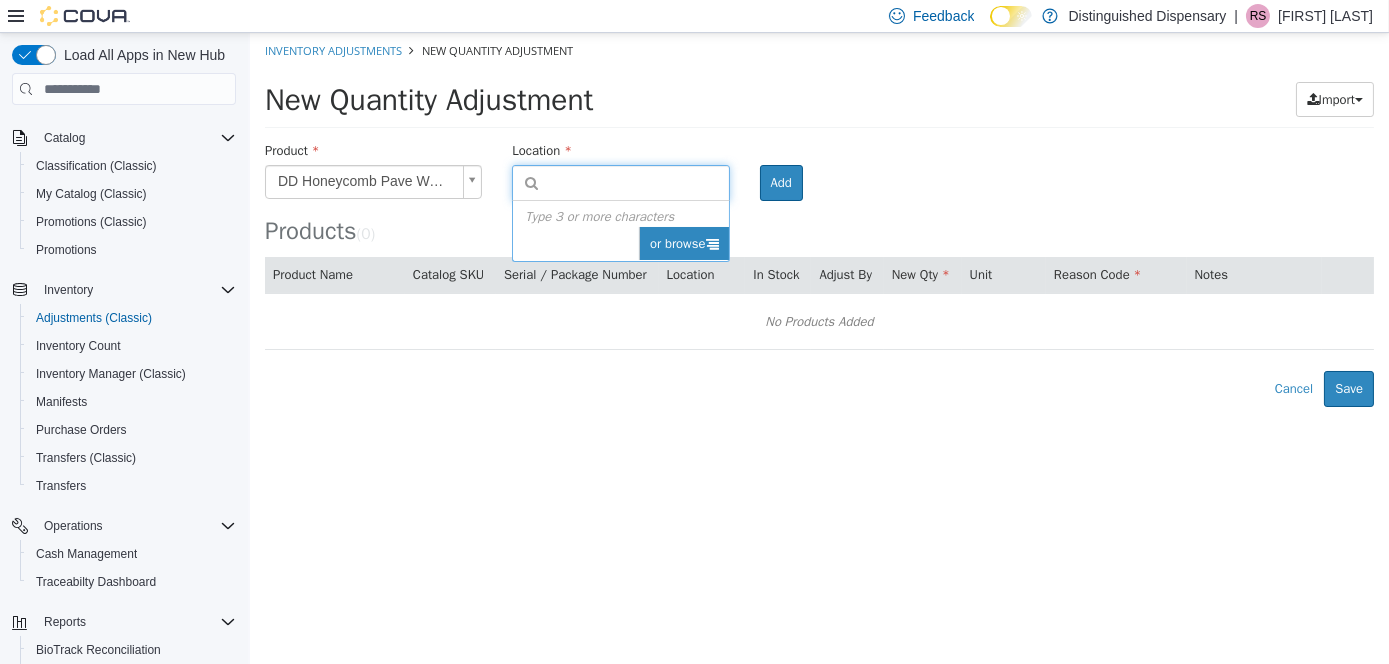 click on "or browse" at bounding box center (683, 244) 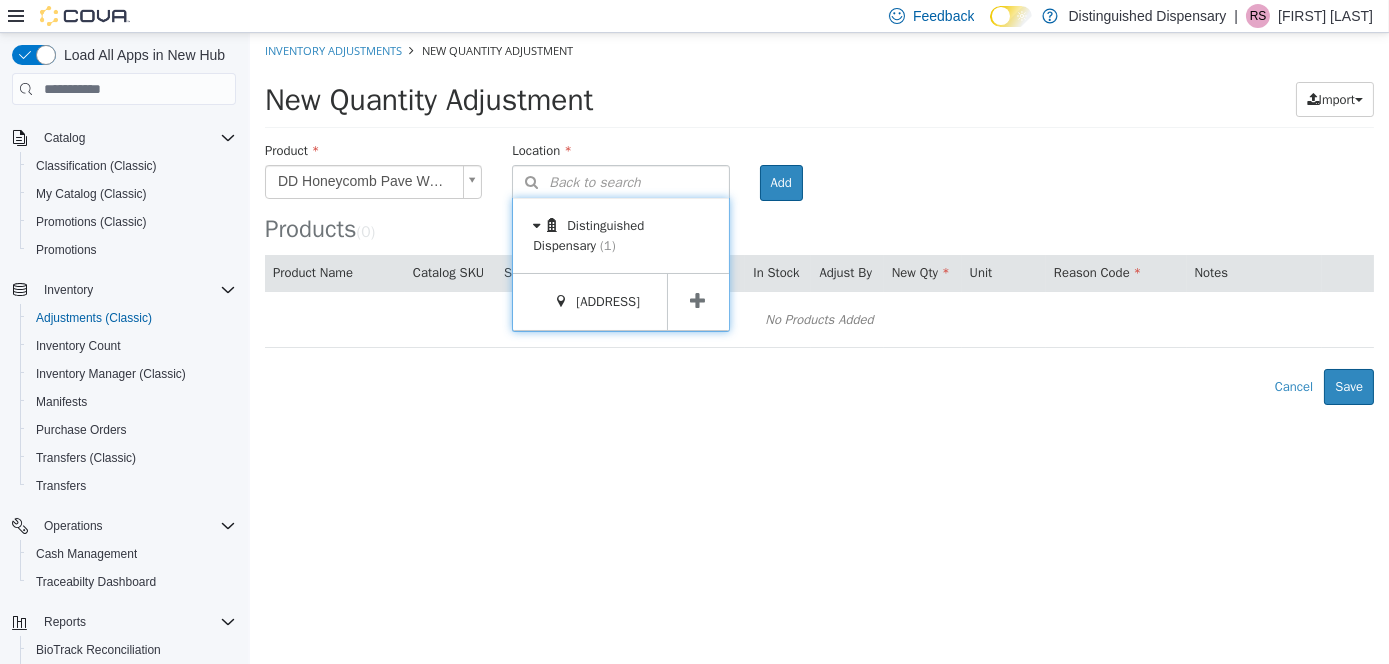 click at bounding box center [697, 302] 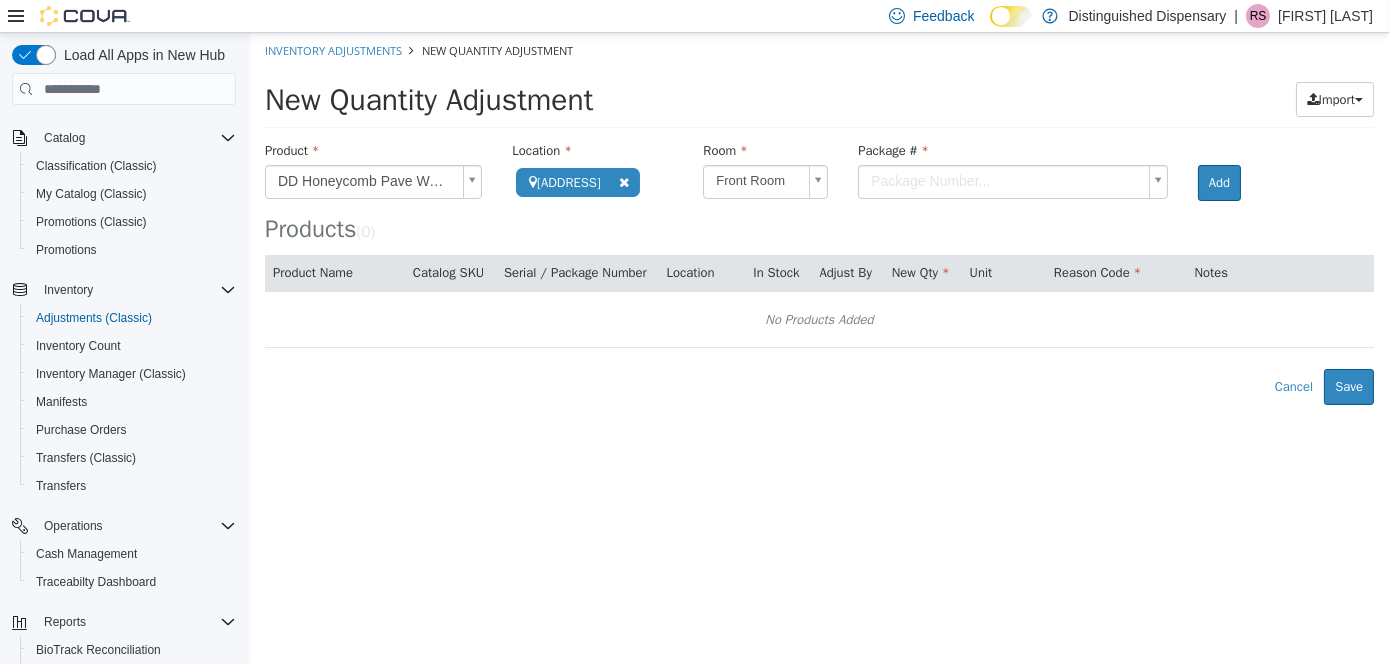 click on "**********" at bounding box center [818, 219] 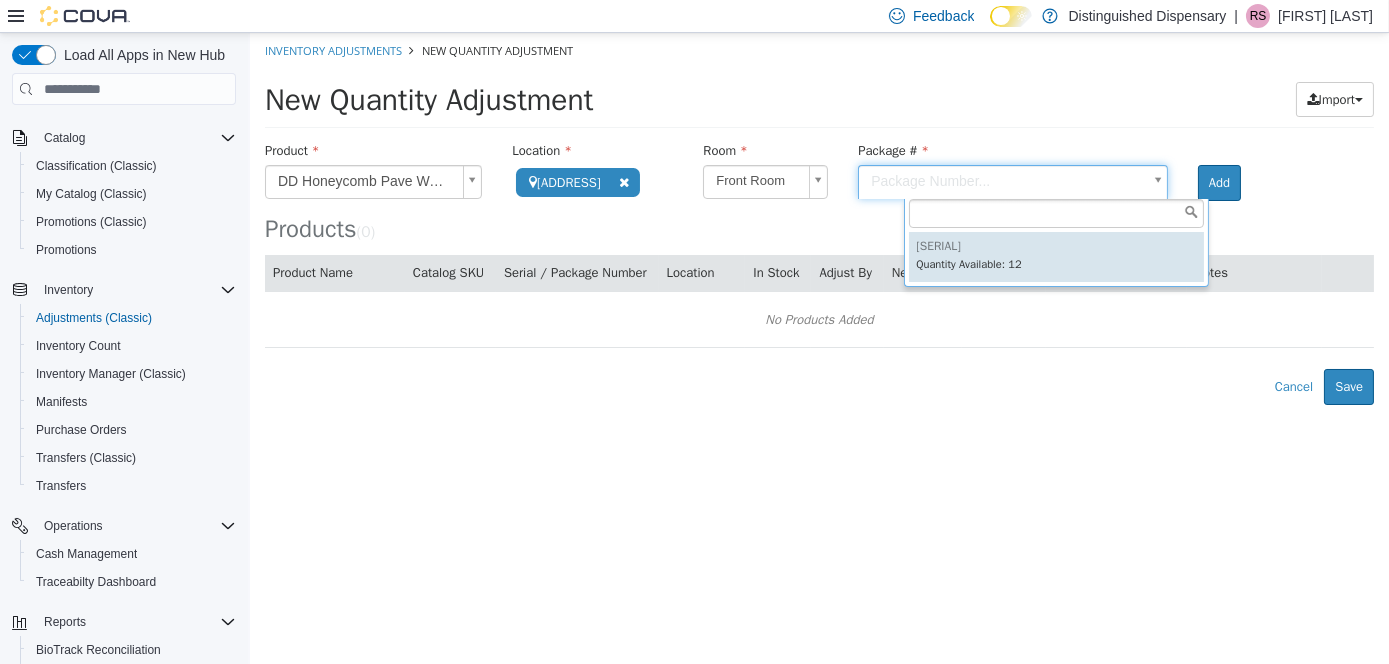 type on "**********" 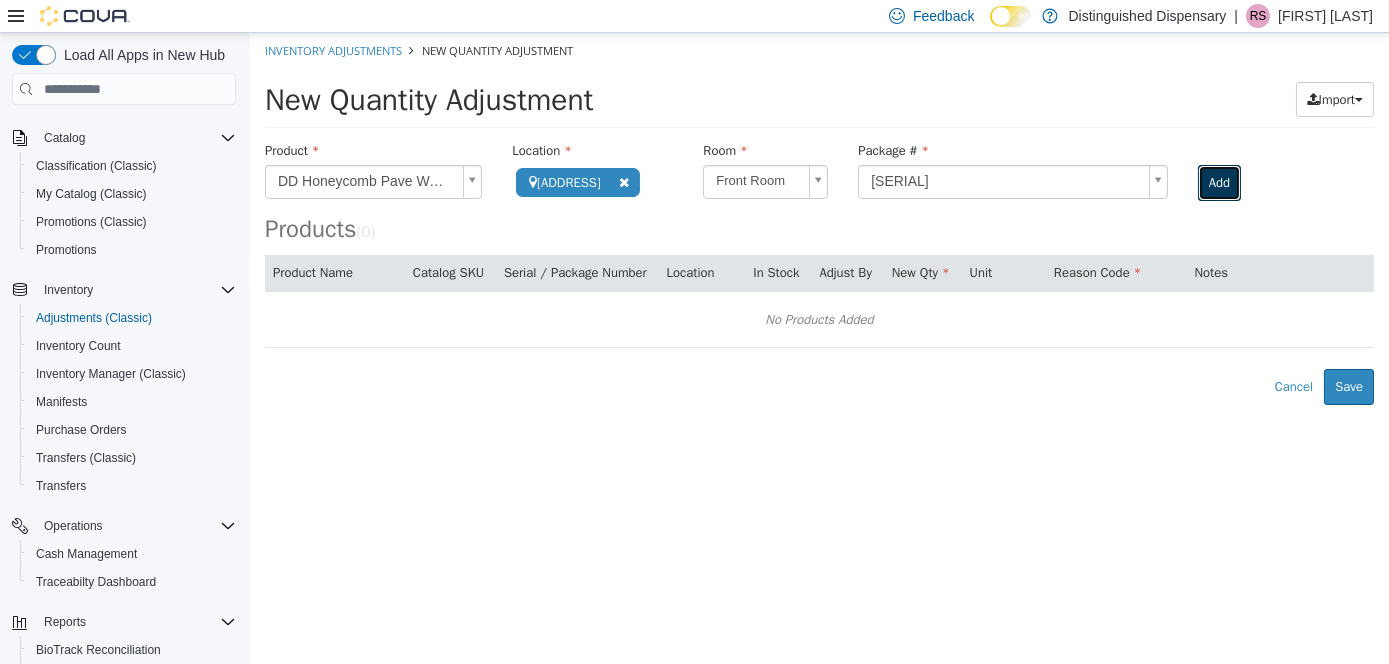 click on "Add" at bounding box center [1218, 183] 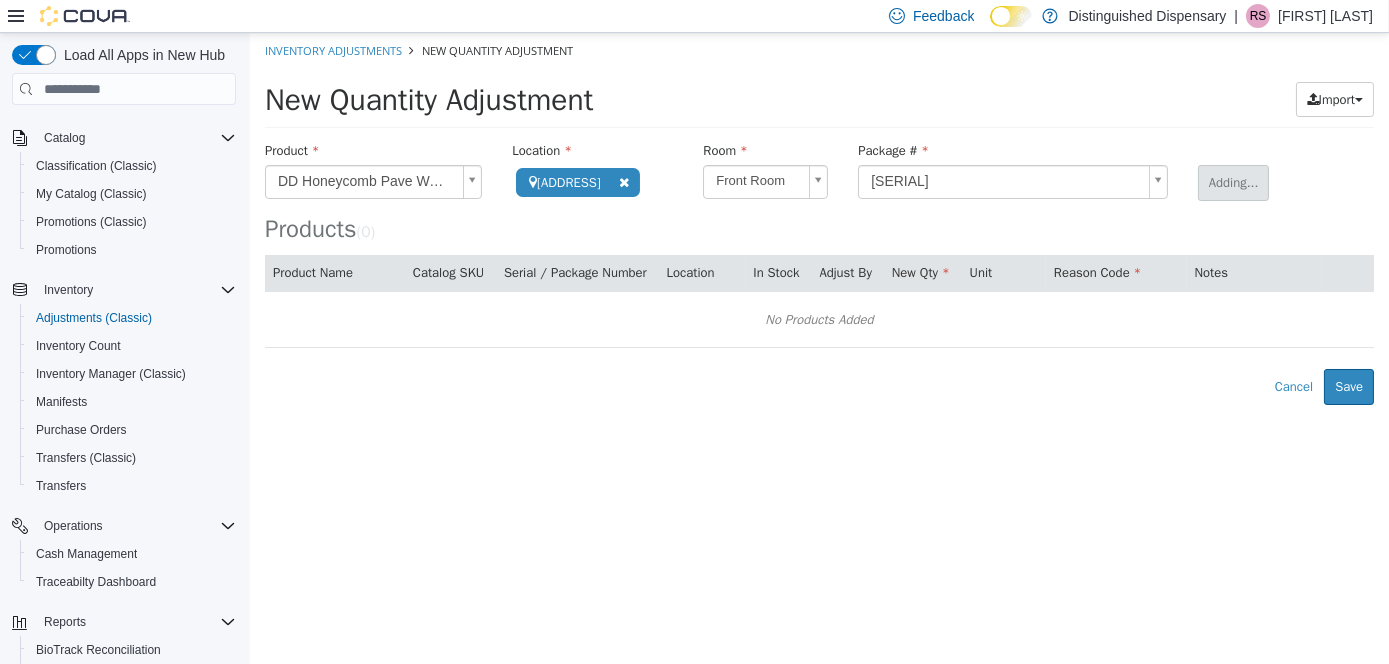 type 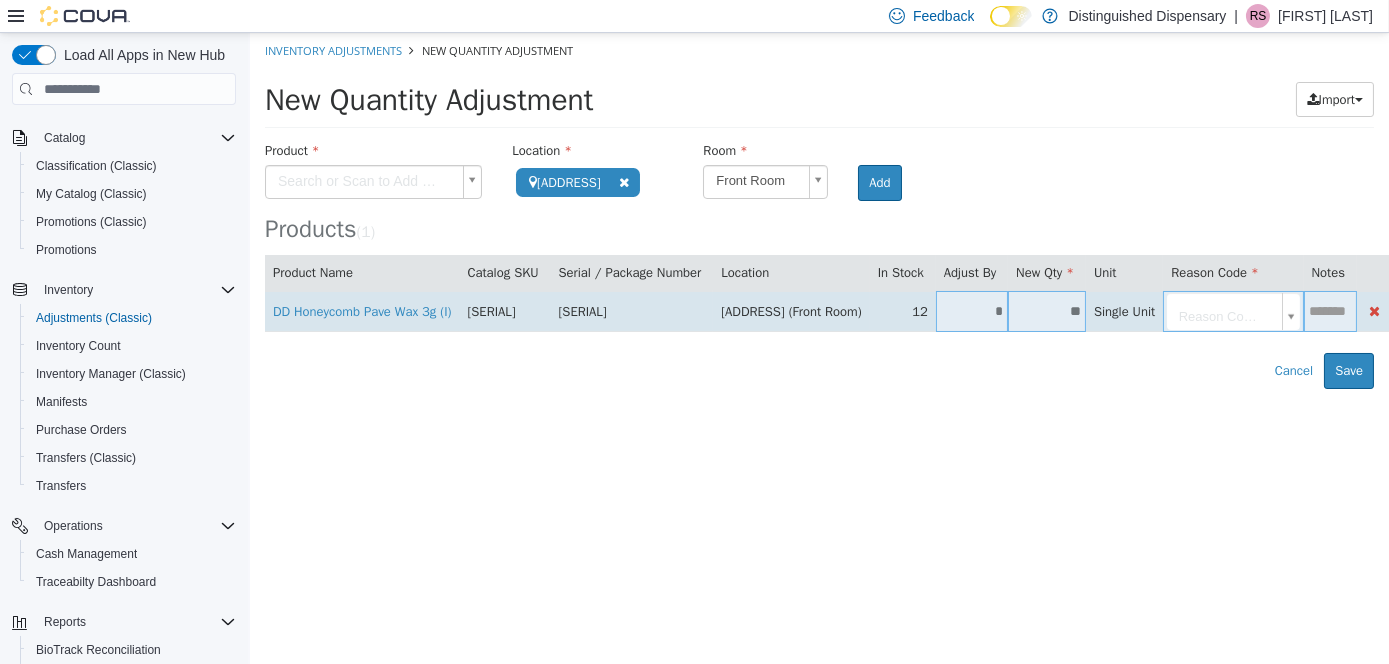 click on "*" at bounding box center (971, 311) 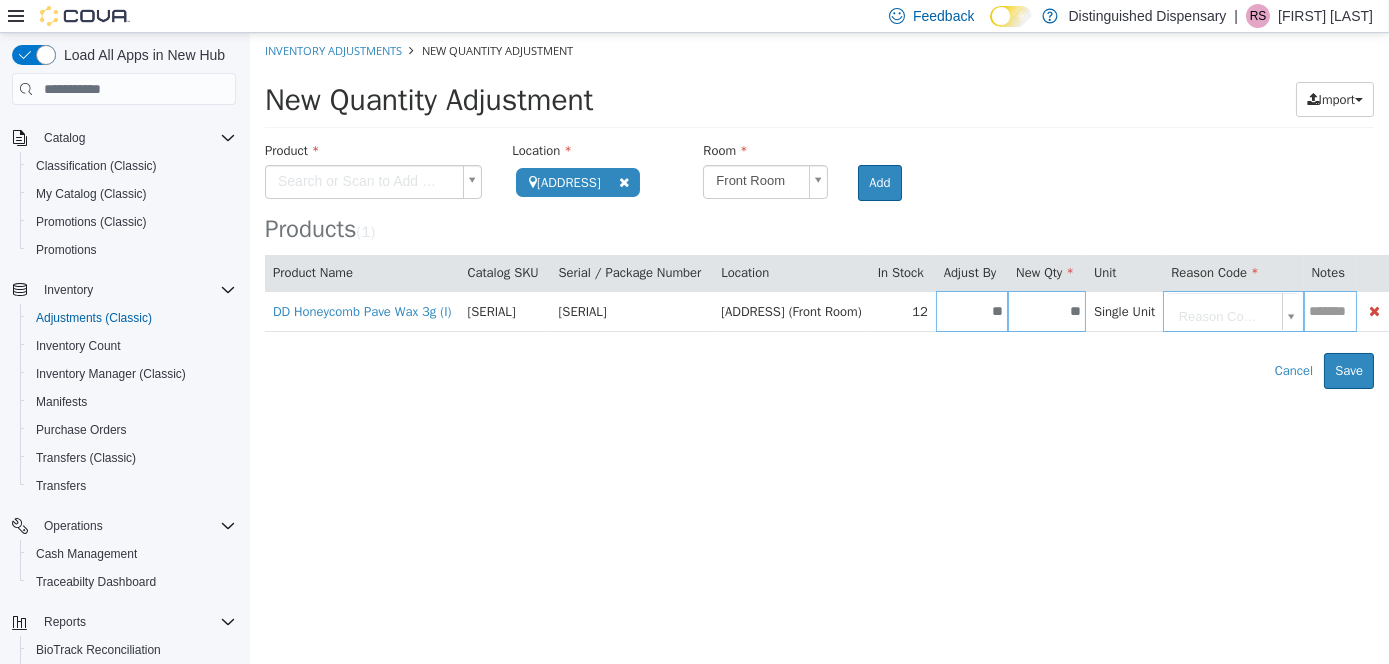 type on "**" 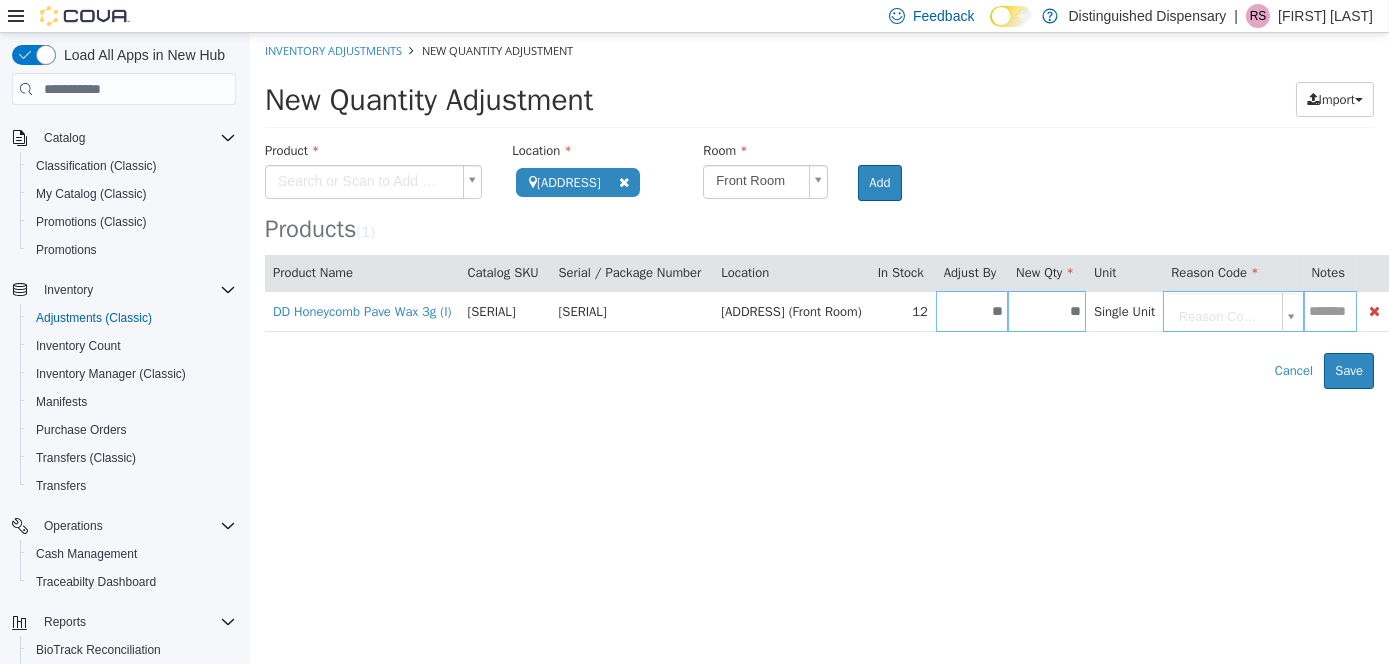 type on "**" 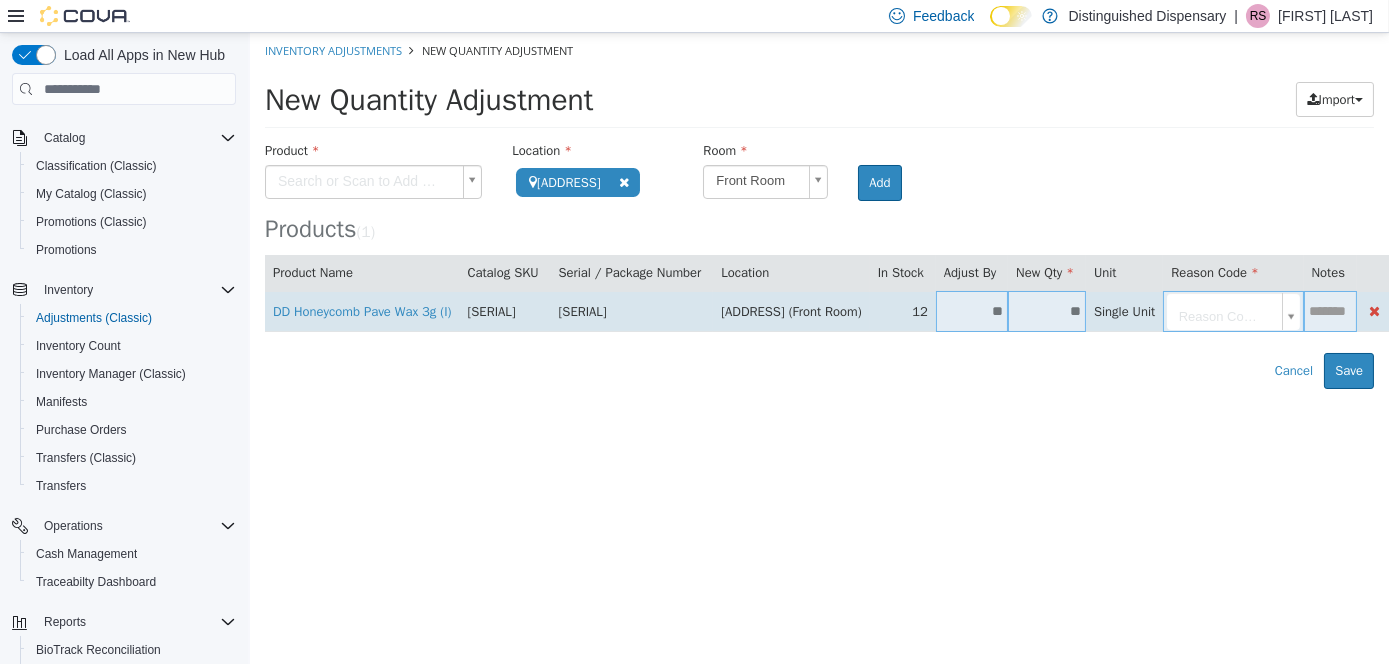 click on "**********" at bounding box center (818, 211) 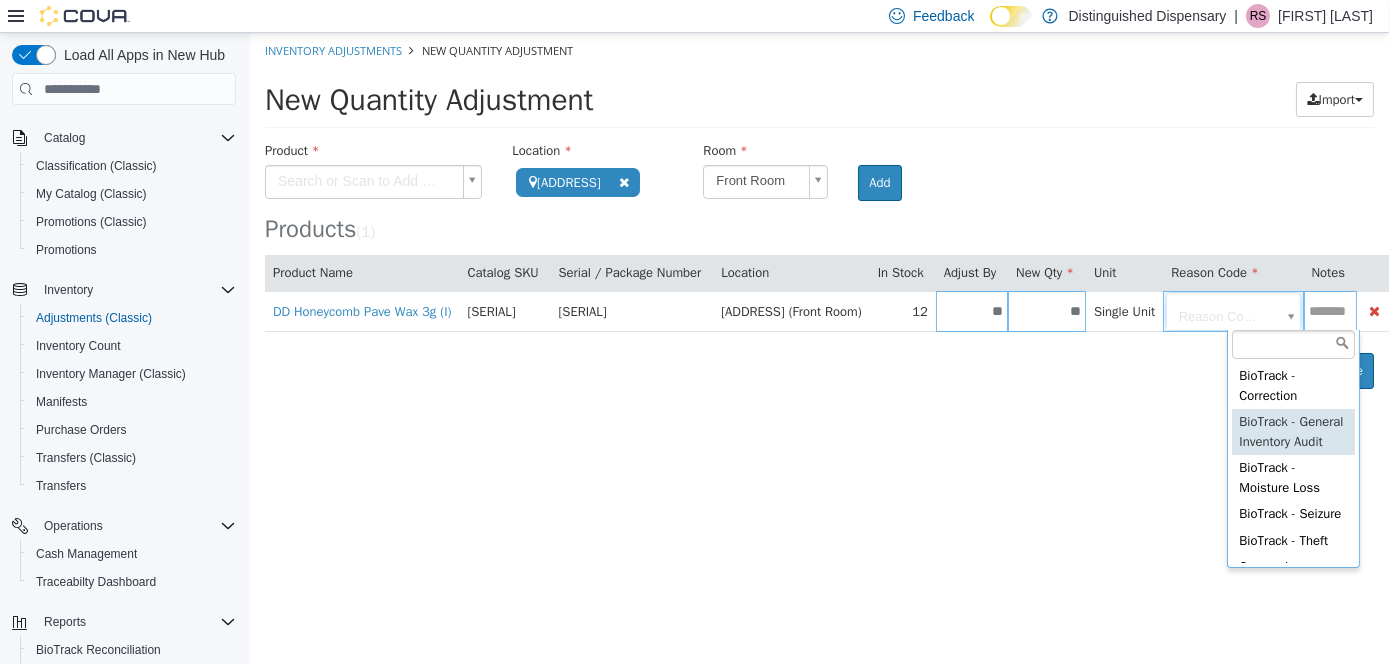 type on "**********" 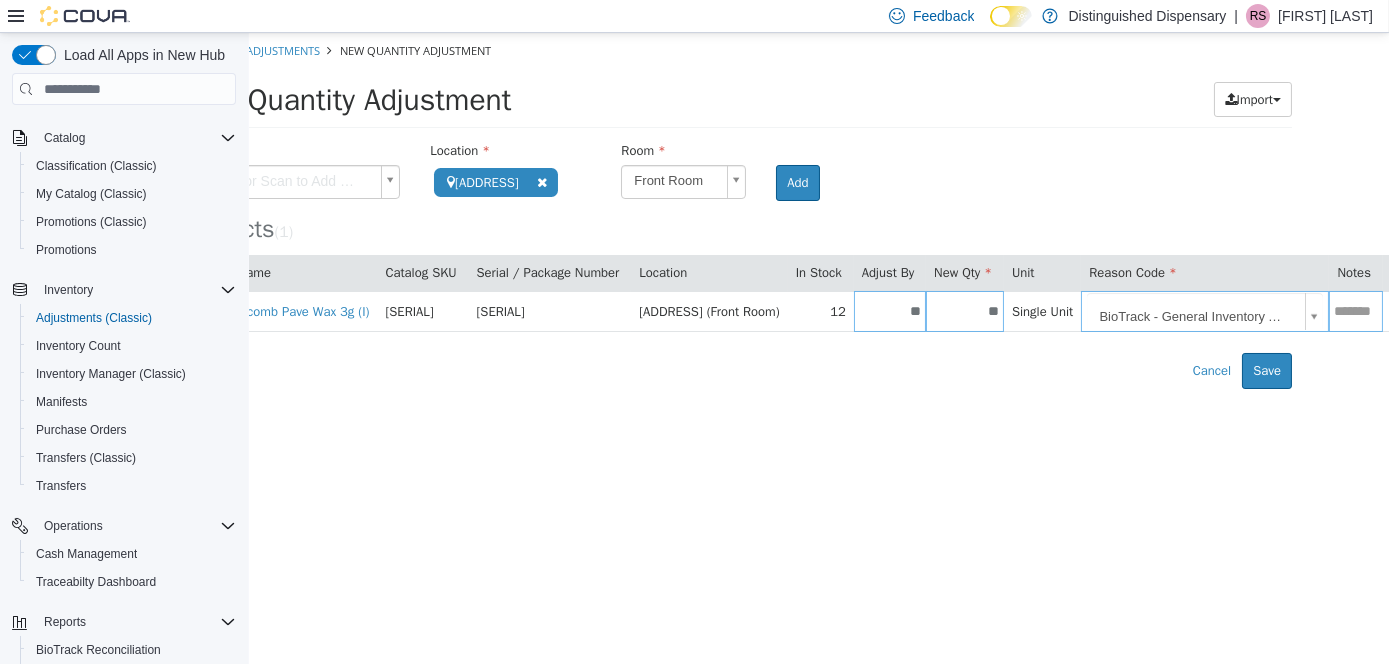 scroll, scrollTop: 0, scrollLeft: 110, axis: horizontal 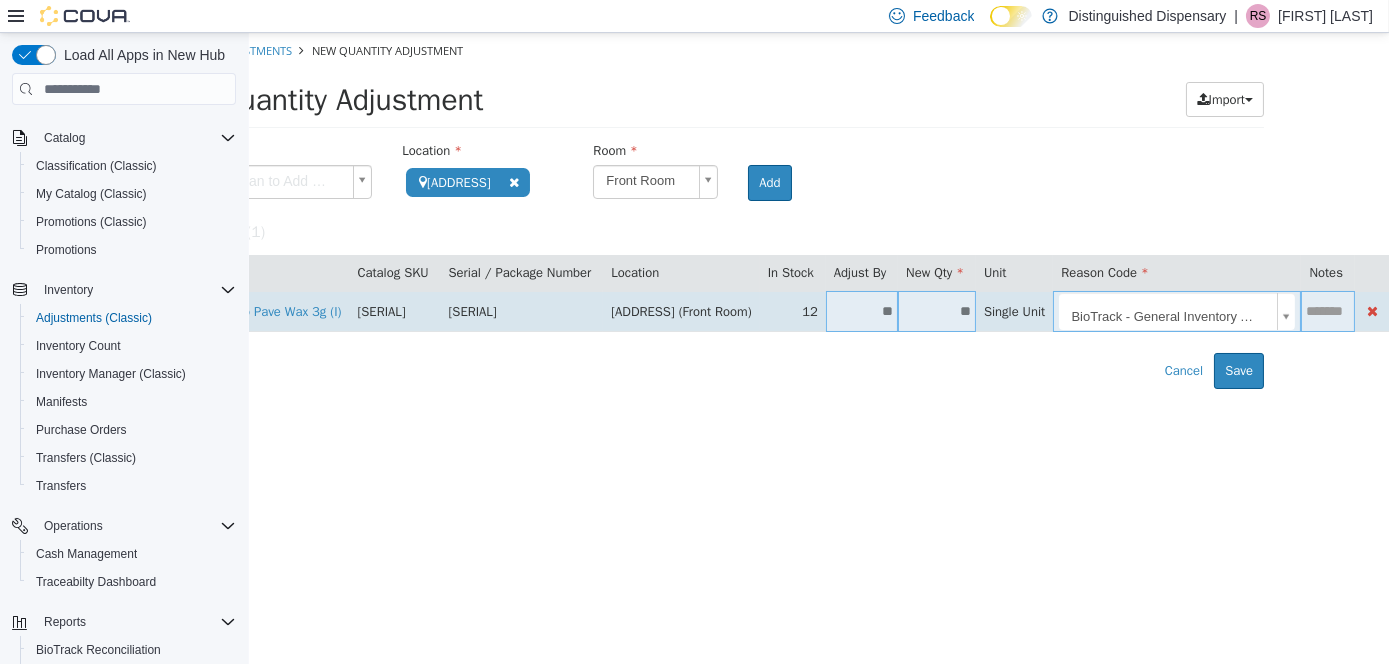 click at bounding box center (1326, 311) 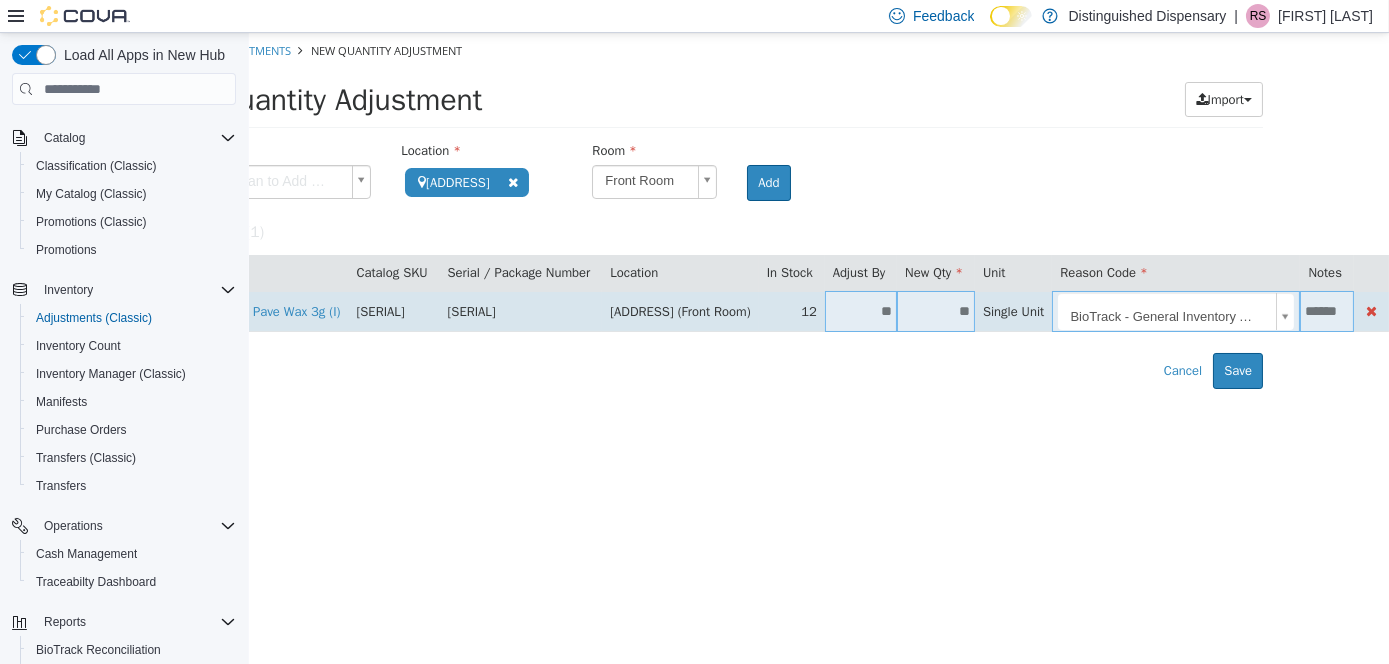 scroll, scrollTop: 0, scrollLeft: 133, axis: horizontal 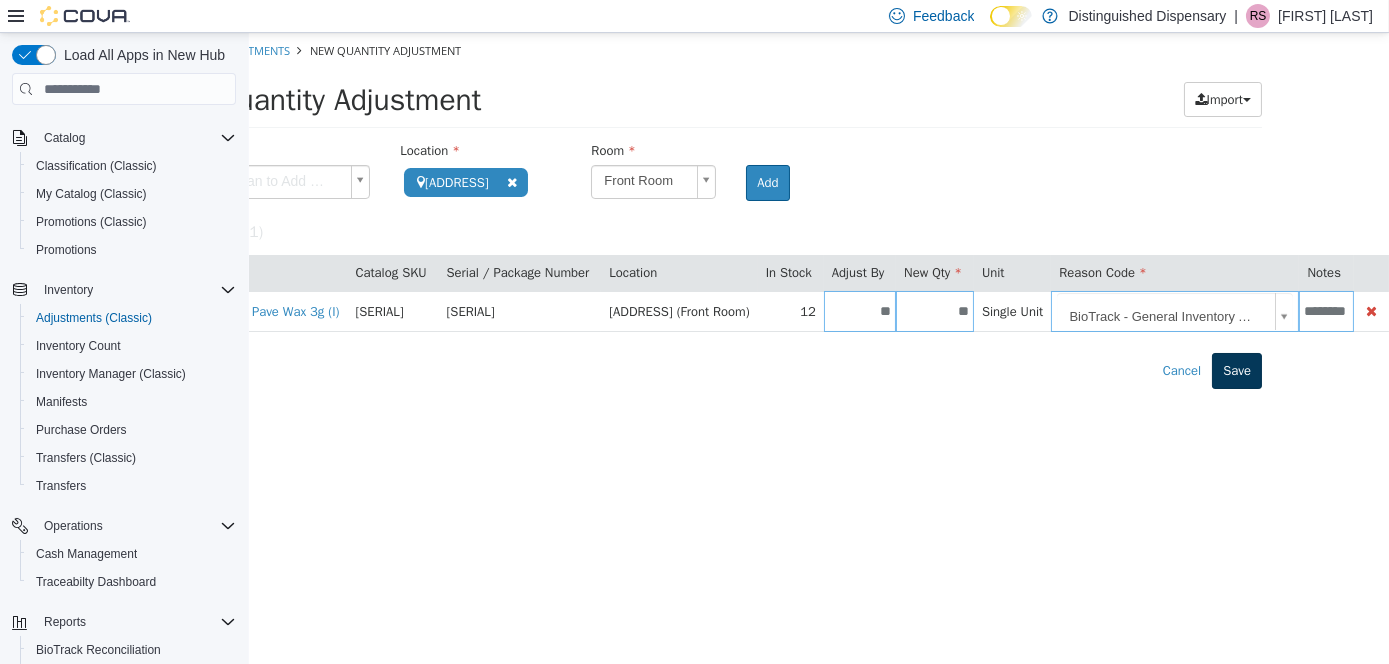 type on "********" 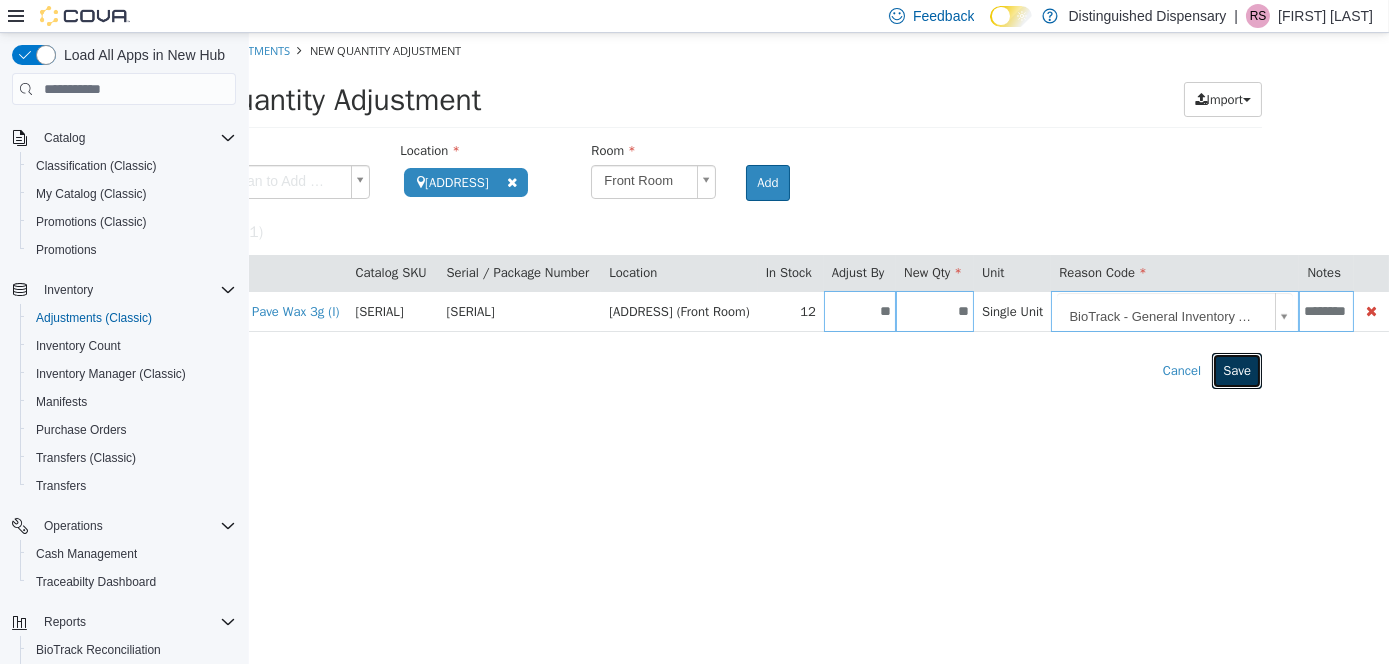 click on "Save" at bounding box center (1236, 371) 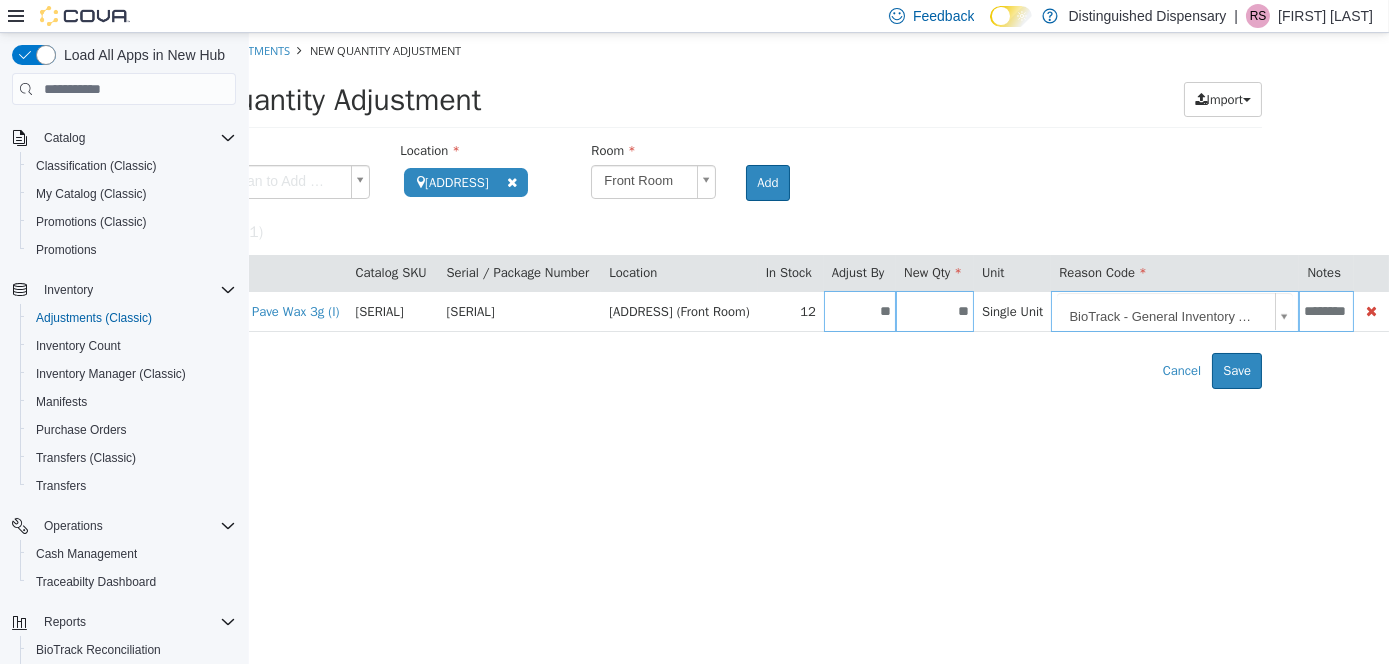scroll, scrollTop: 0, scrollLeft: 0, axis: both 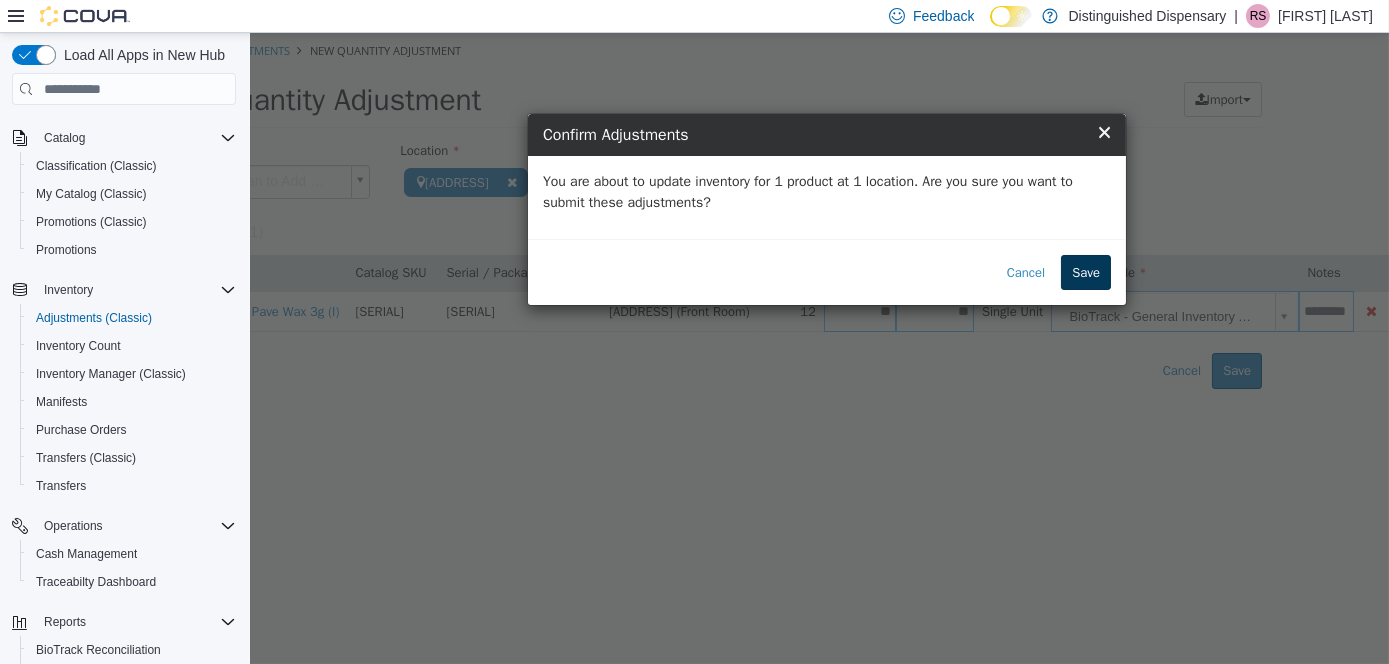 drag, startPoint x: 1078, startPoint y: 239, endPoint x: 1095, endPoint y: 271, distance: 36.23534 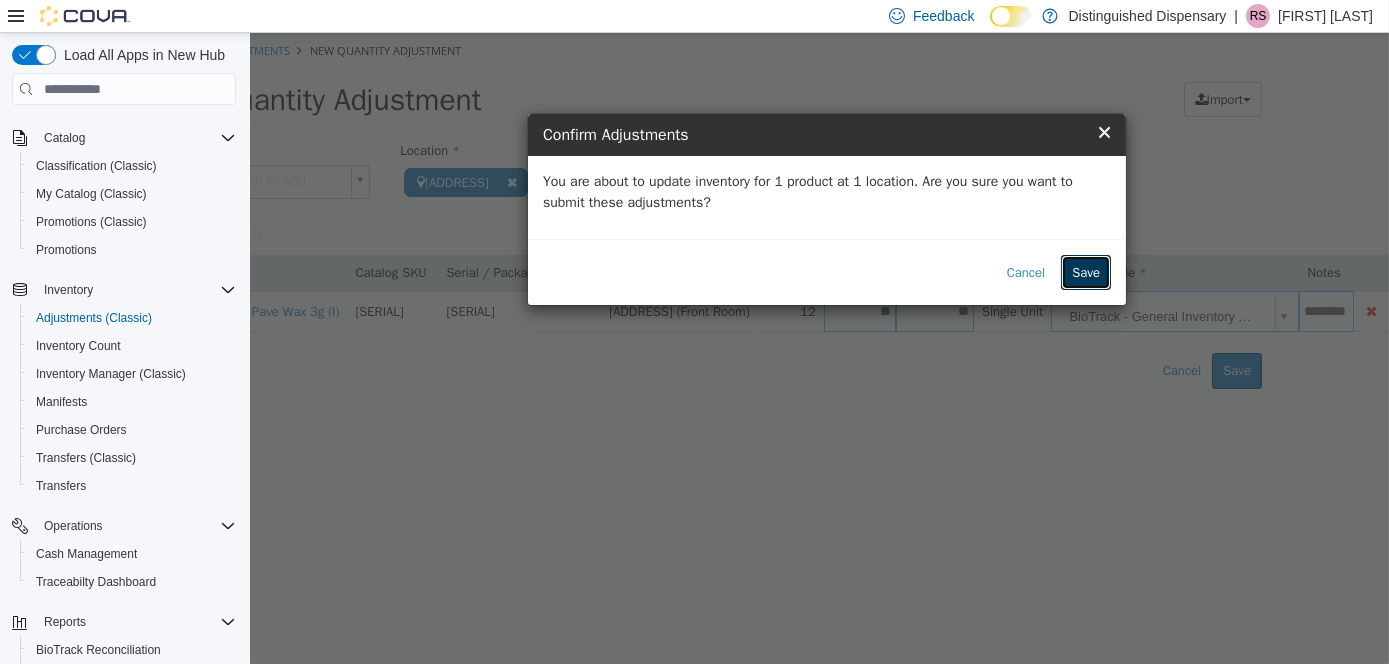 click on "Save" at bounding box center [1085, 273] 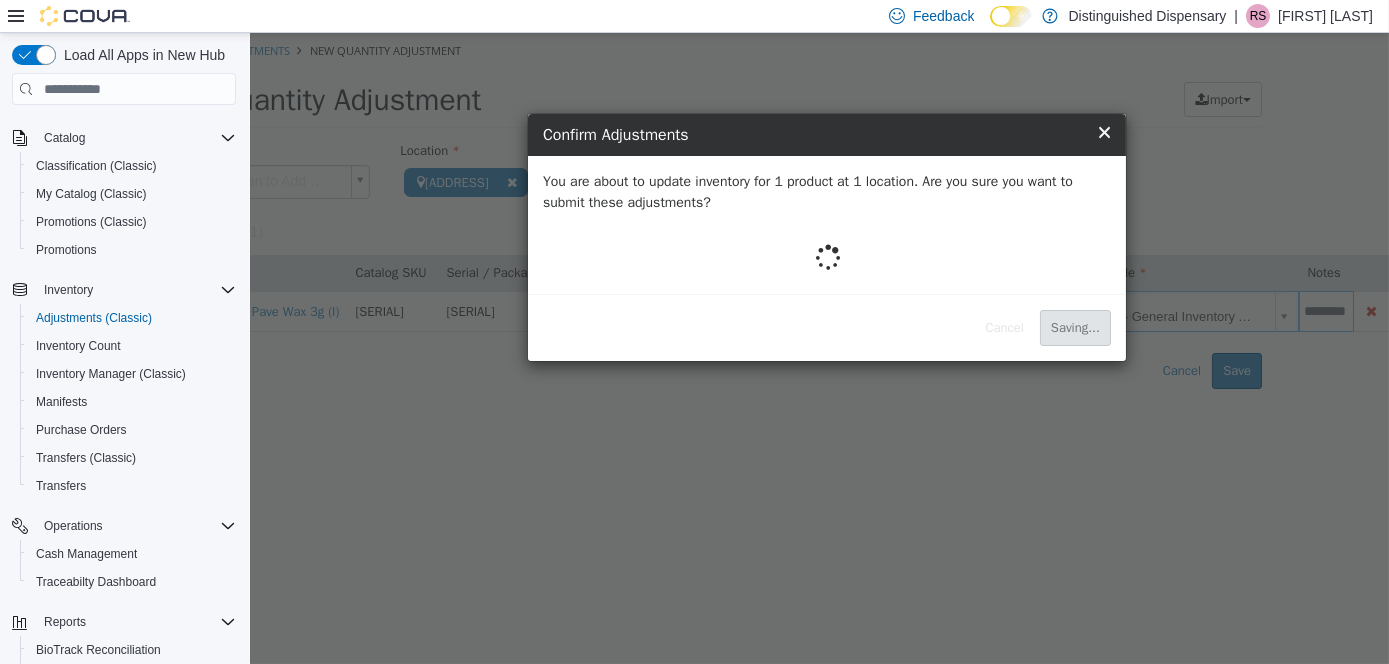scroll, scrollTop: 0, scrollLeft: 0, axis: both 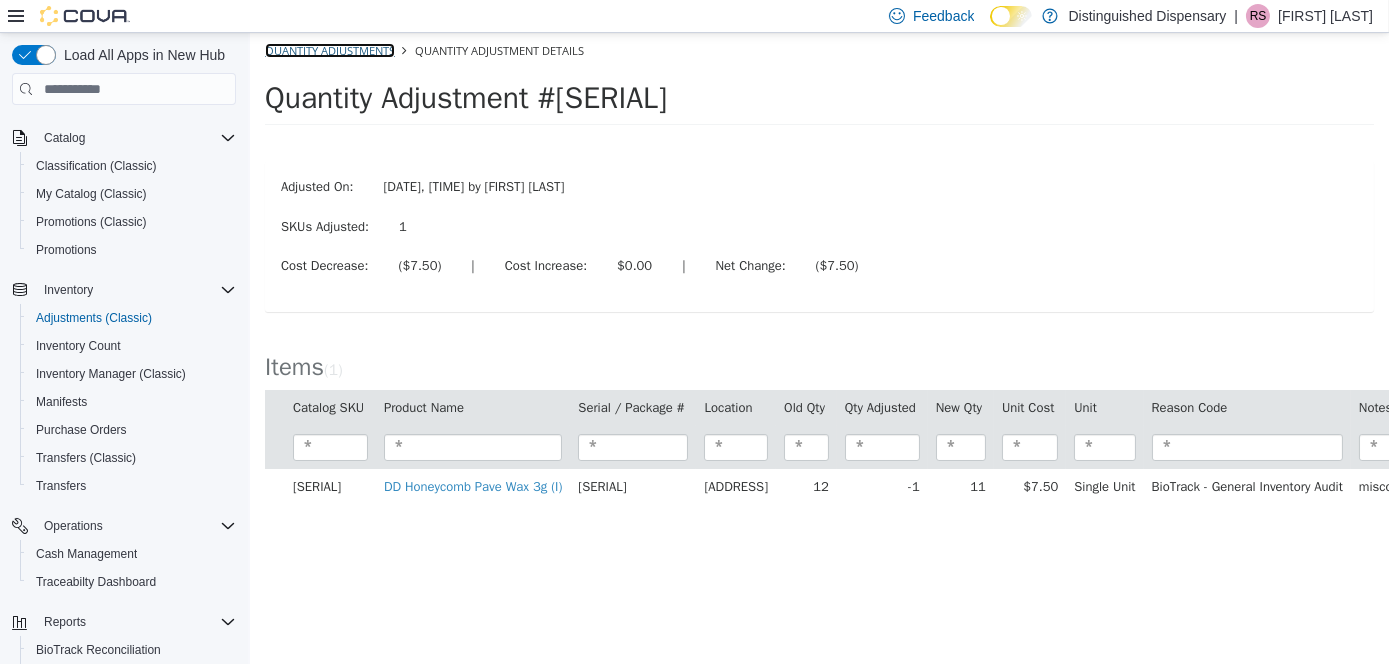 click on "Quantity Adjustments" at bounding box center (329, 50) 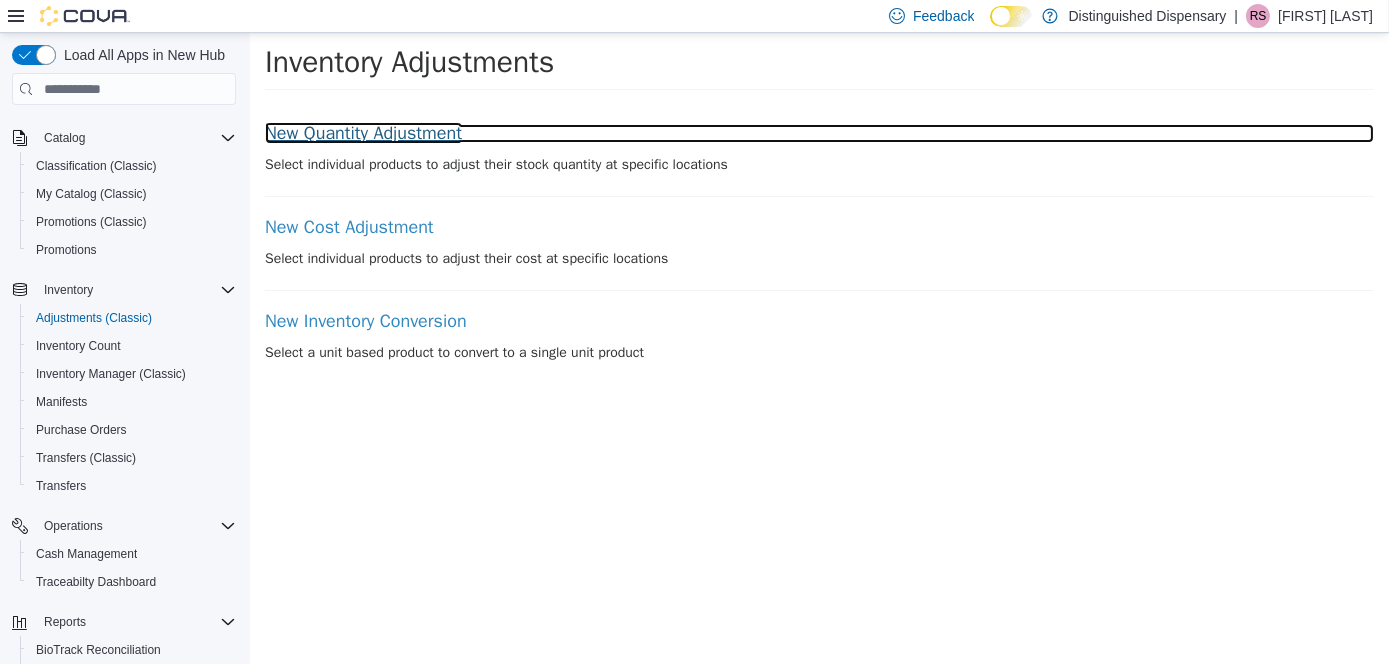 click on "New Quantity Adjustment" at bounding box center (818, 134) 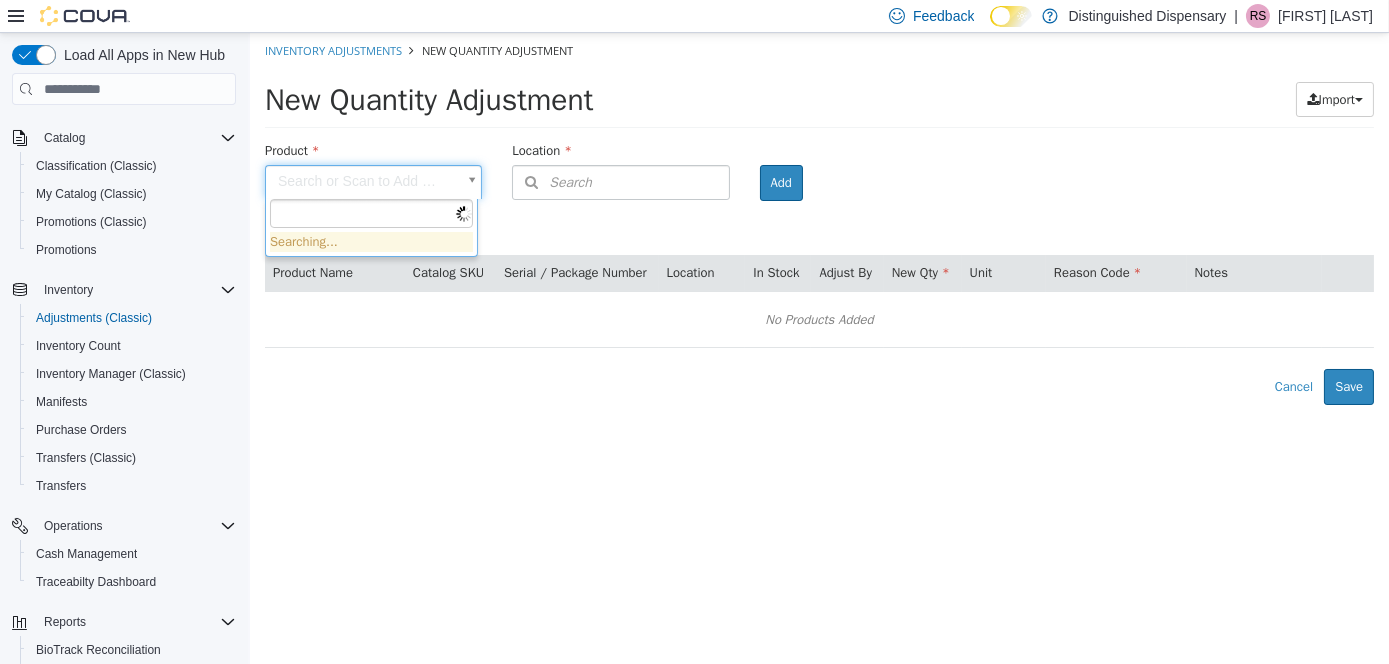 click on "Inventory Adjustments New Quantity Adjustment New Quantity Adjustment Import Inventory Export (.CSV) Package List (.TXT) Product Search or Scan to Add Product Location Search Type 3 or more characters or browse Distinguished Dispensary (1) [ADDRESS] Room Add Products ( 0 ) Product Name Catalog SKU Serial / Package Number Location In Stock Adjust By New Qty Unit Reason Code Notes No Products Added Error saving adjustment please resolve the errors above. Cancel Save Searching..." at bounding box center (818, 219) 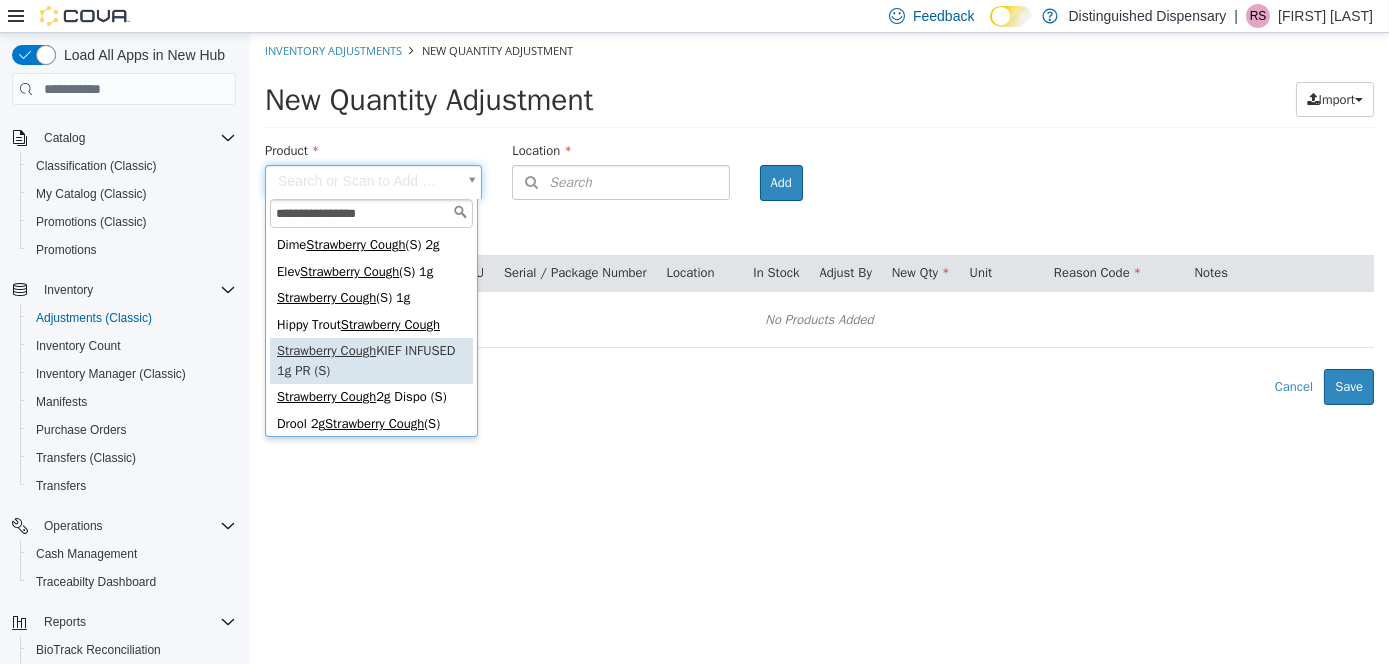 type on "**********" 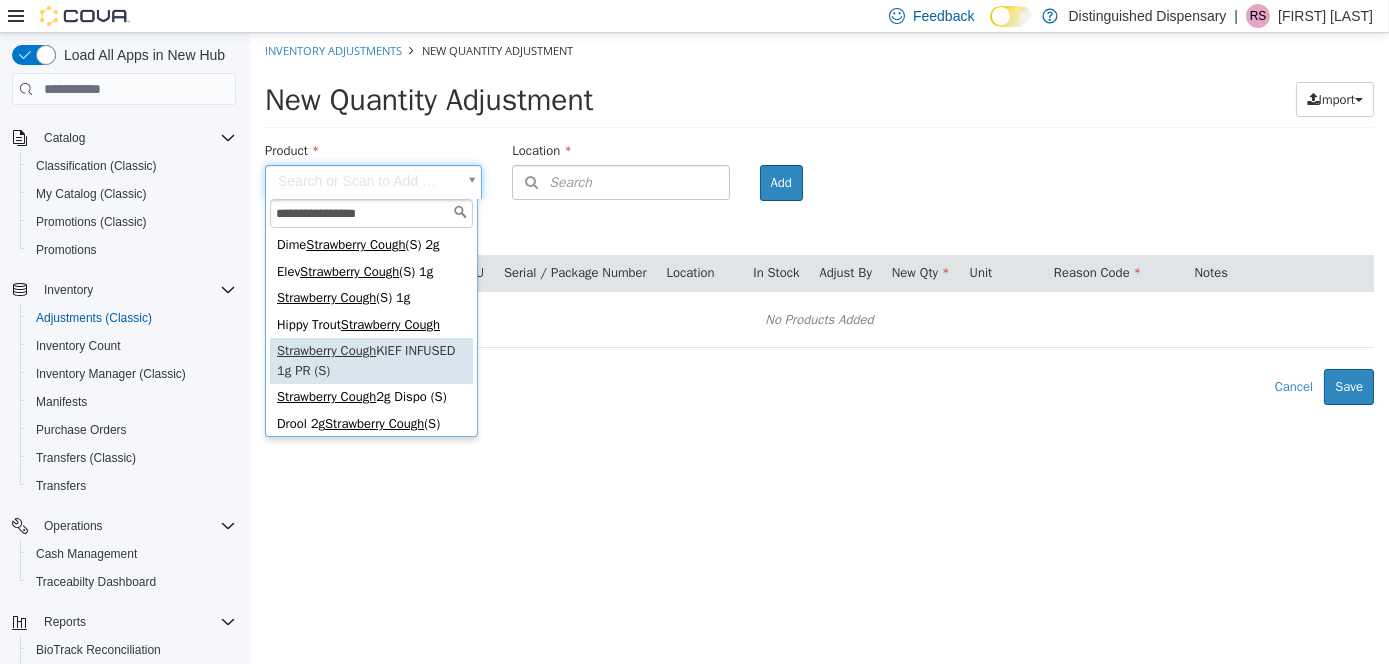 type on "**********" 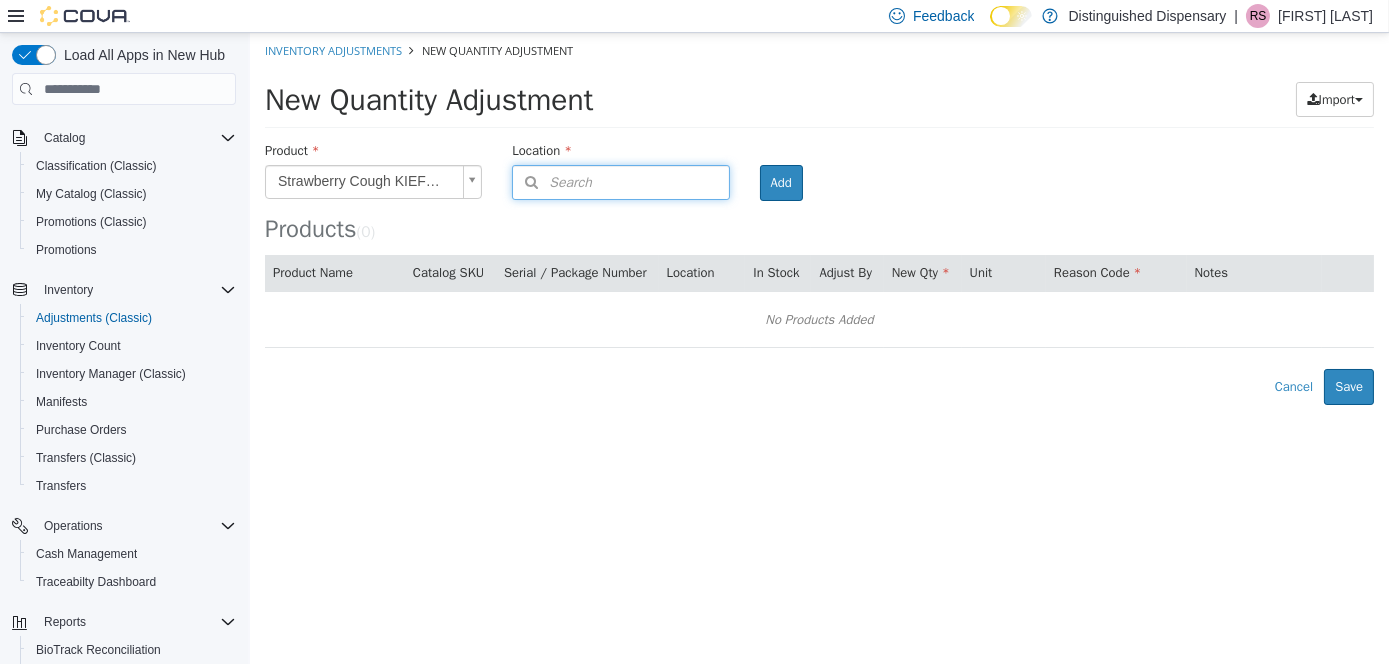click on "Search" at bounding box center (551, 182) 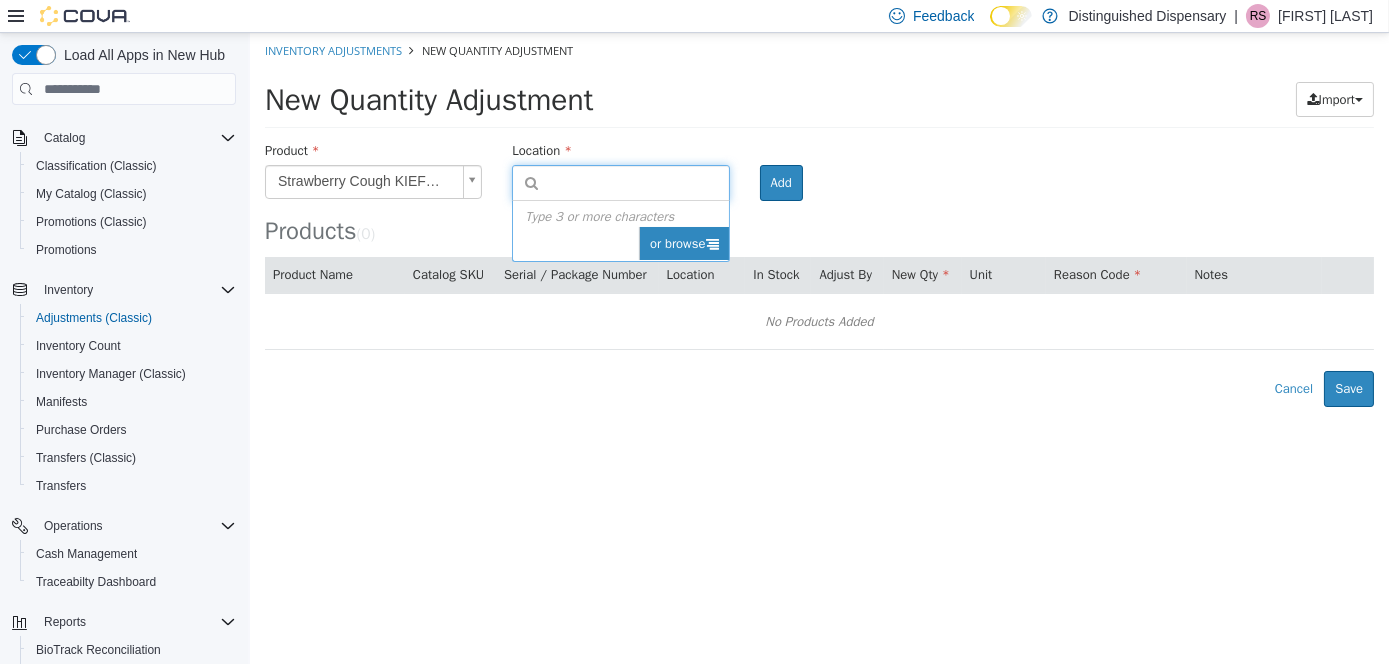 click on "or browse" at bounding box center (683, 244) 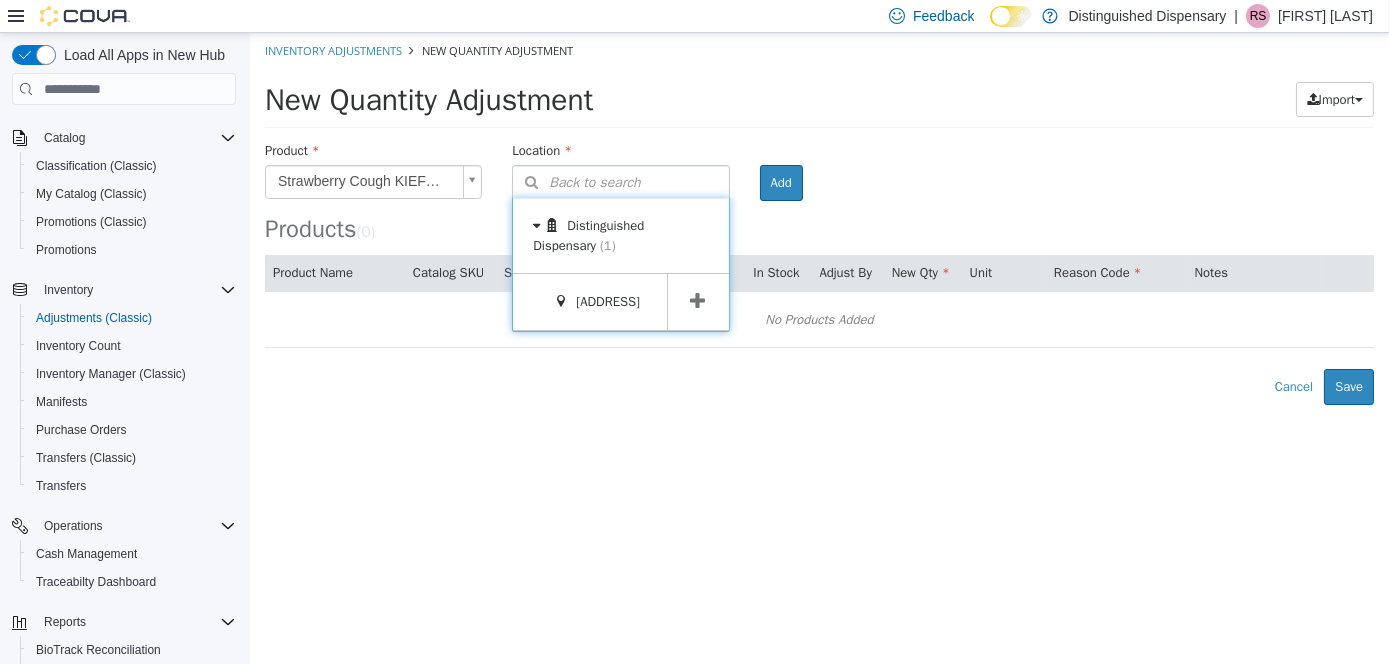 click at bounding box center (697, 302) 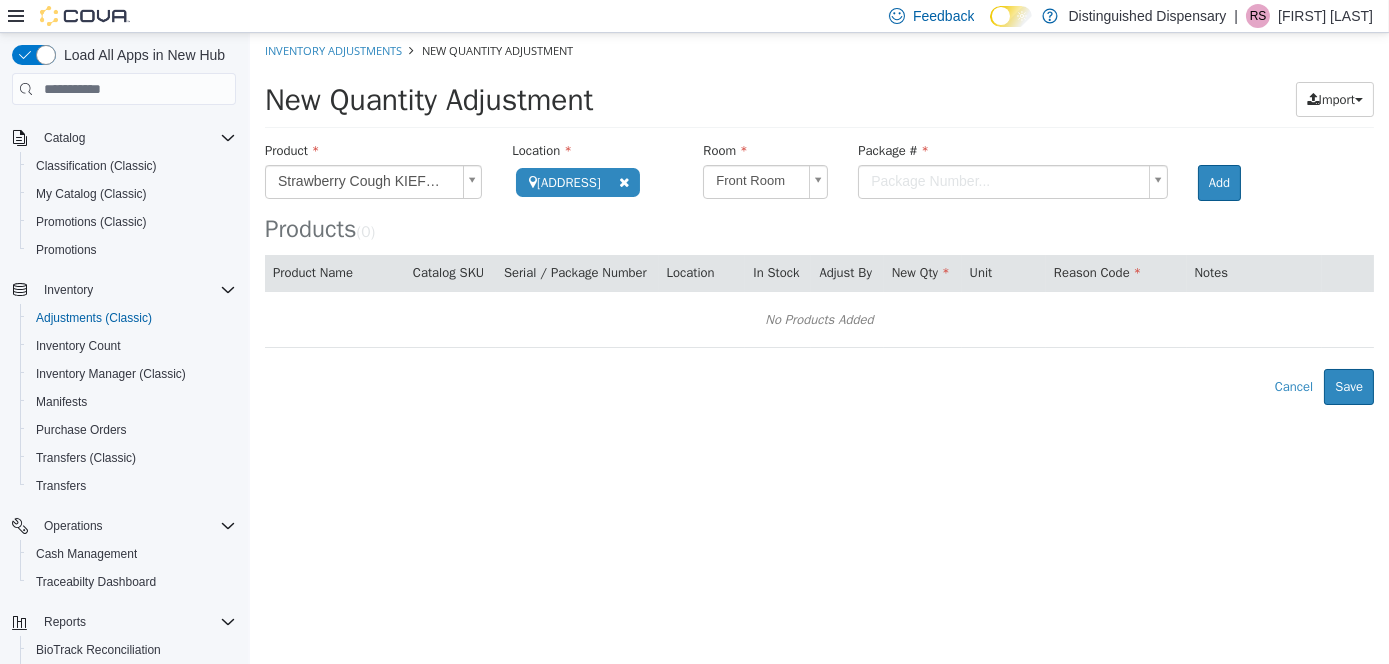 click on "**********" at bounding box center [818, 219] 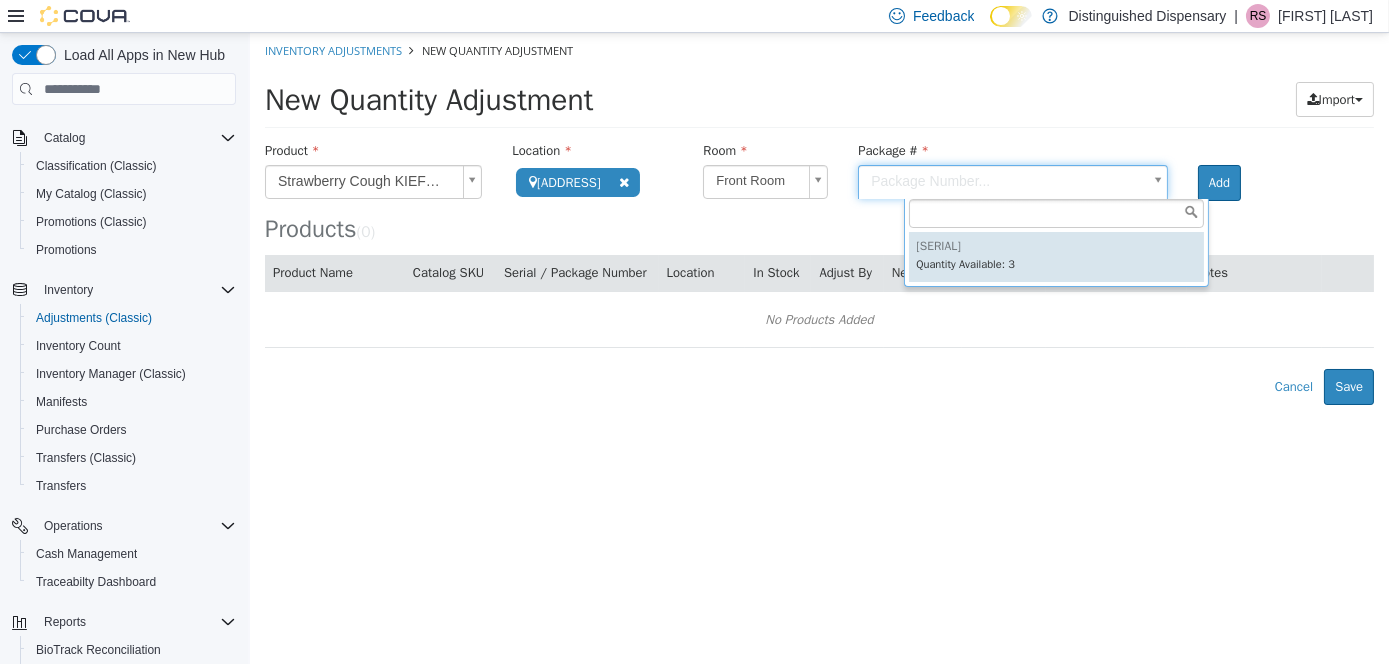 click on "**********" at bounding box center (818, 219) 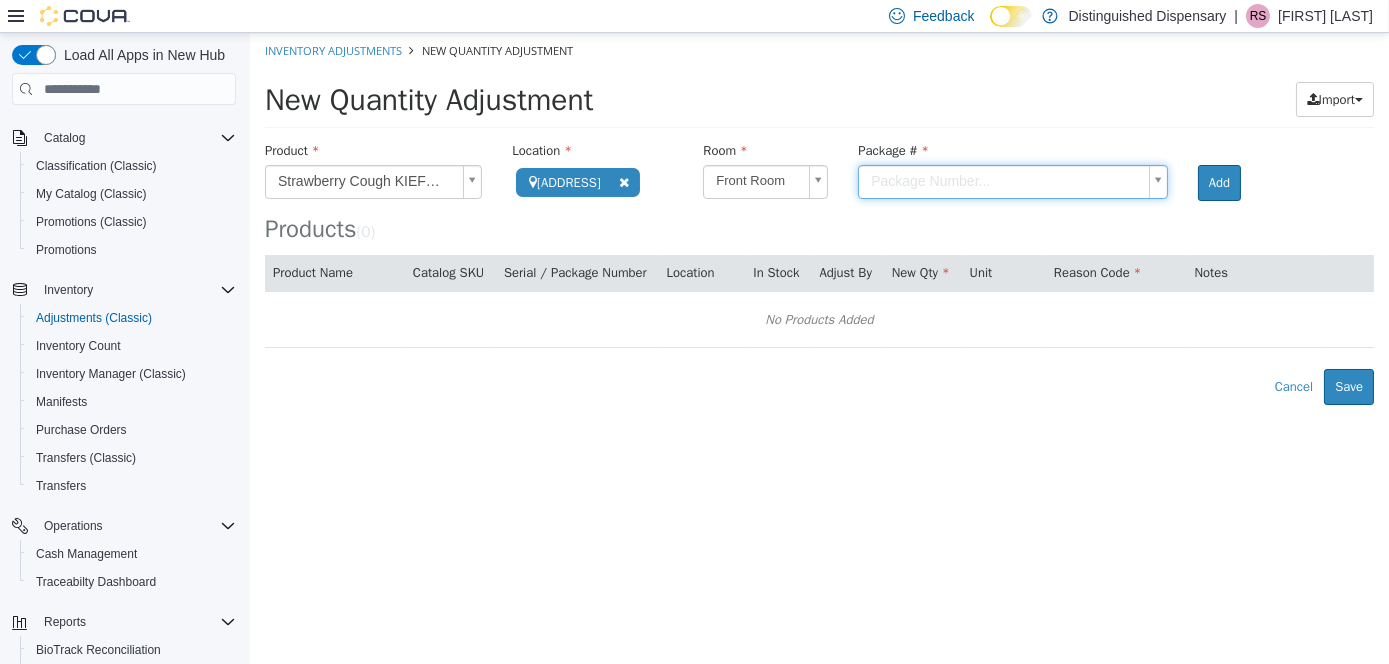 click on "**********" at bounding box center (818, 219) 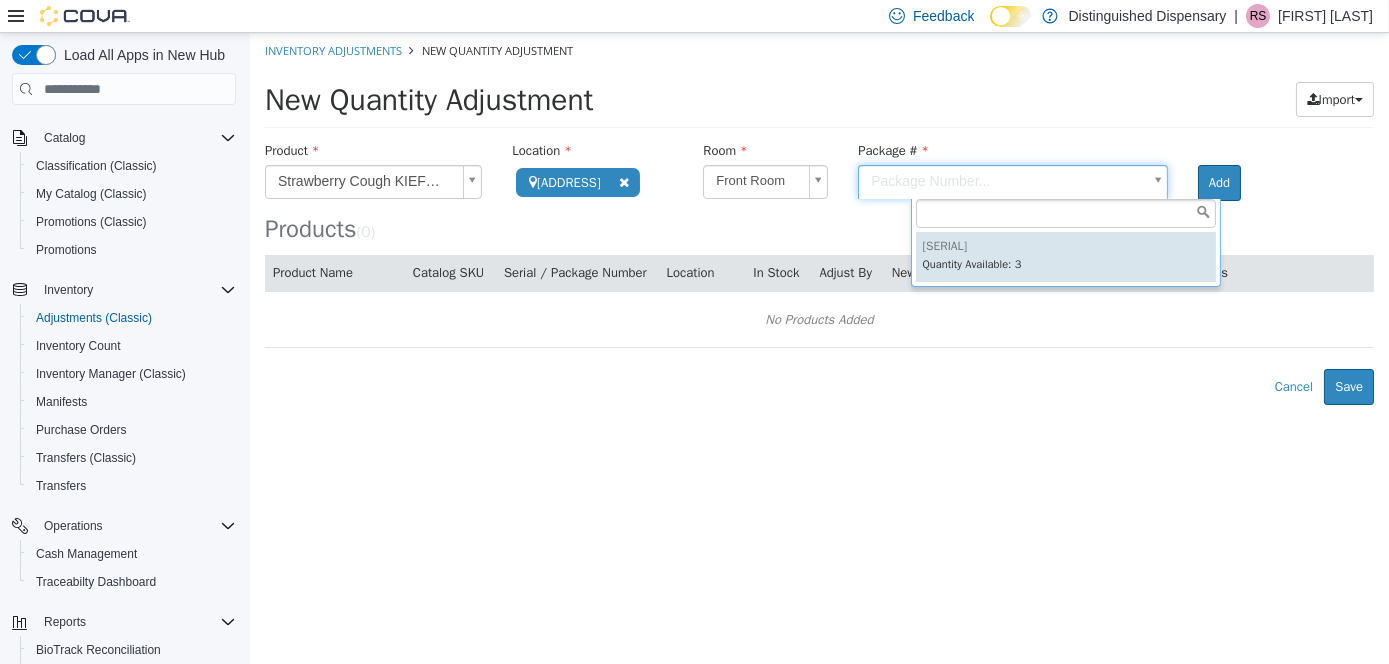 drag, startPoint x: 1124, startPoint y: 258, endPoint x: 1135, endPoint y: 253, distance: 12.083046 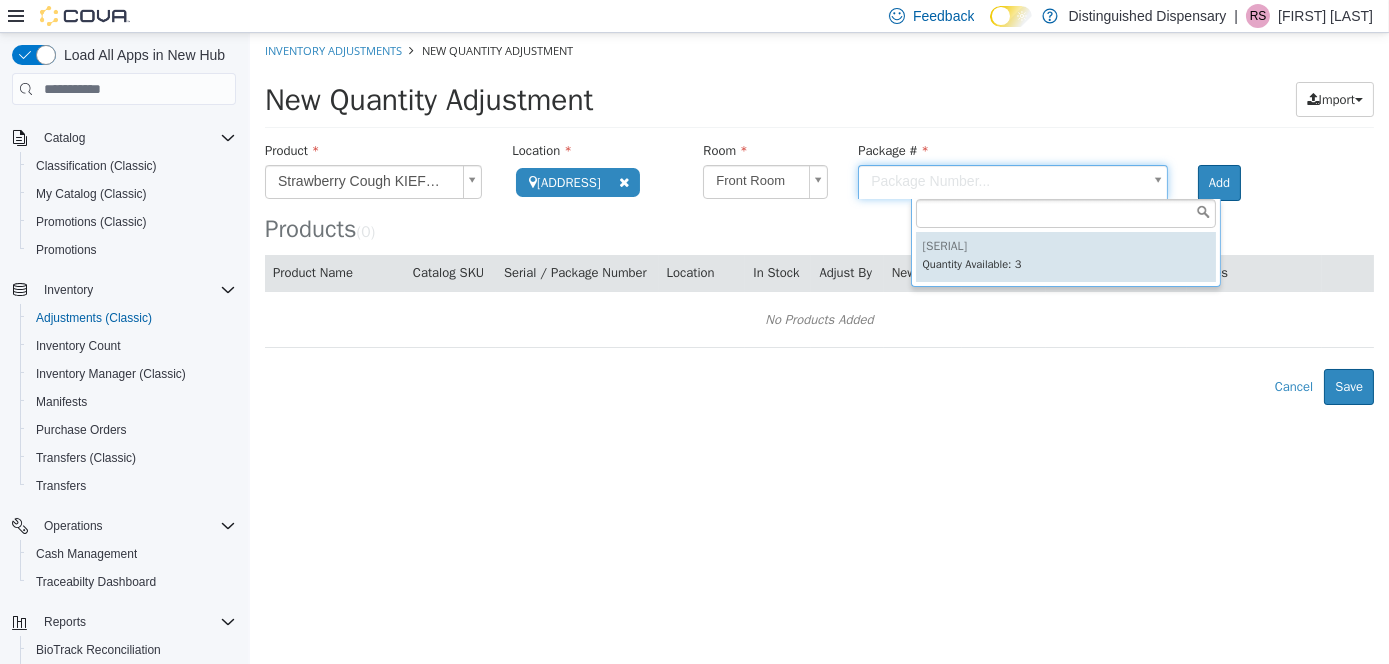 type on "**********" 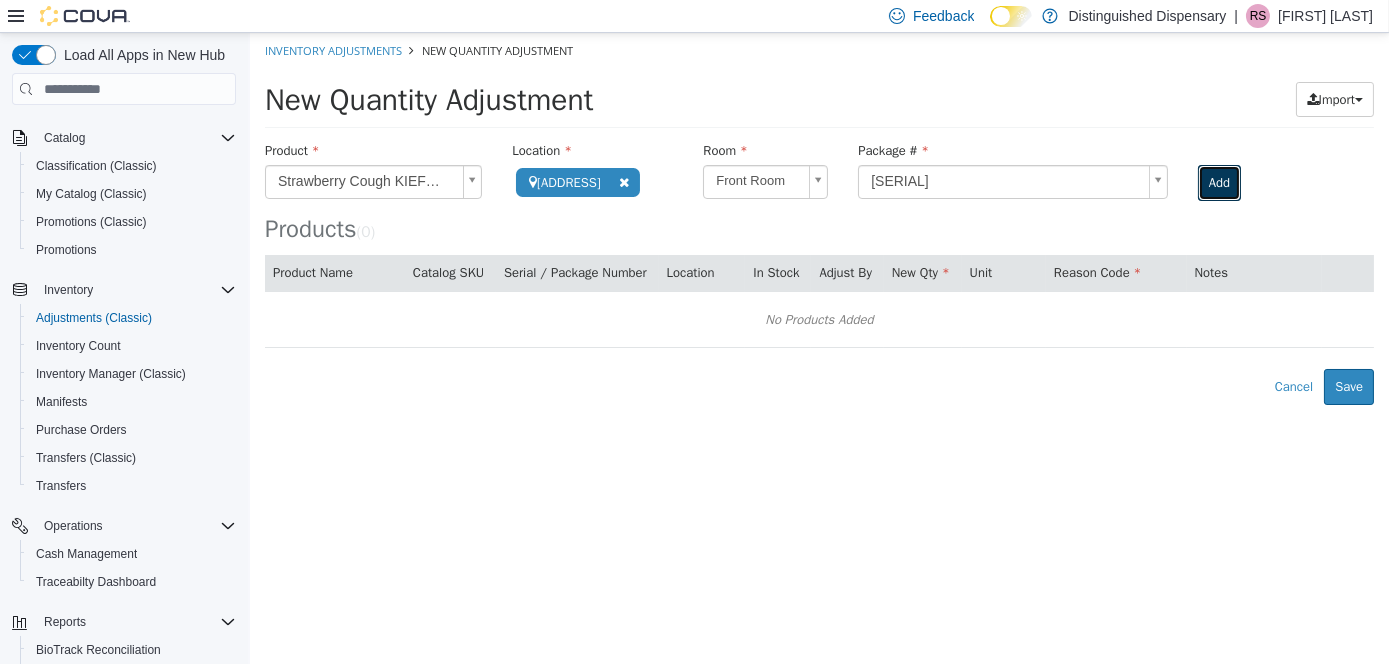 click on "Add" at bounding box center (1218, 183) 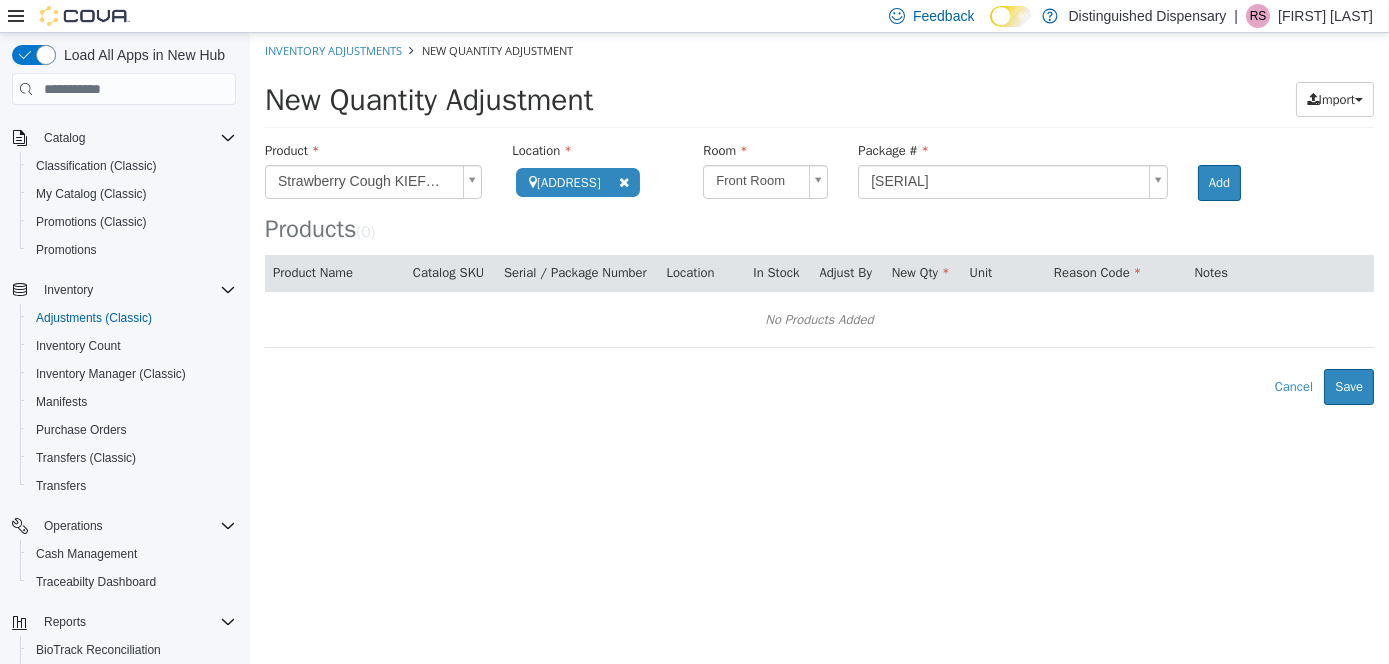 type 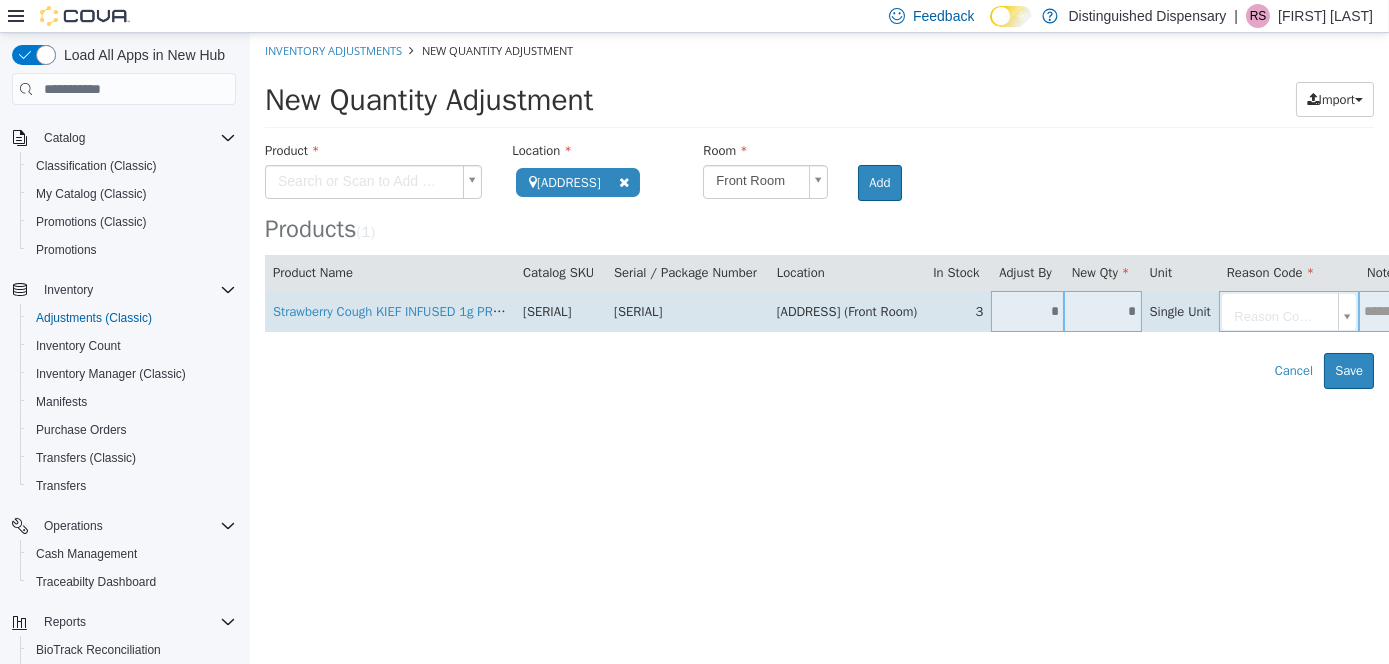 click on "*" at bounding box center (1026, 311) 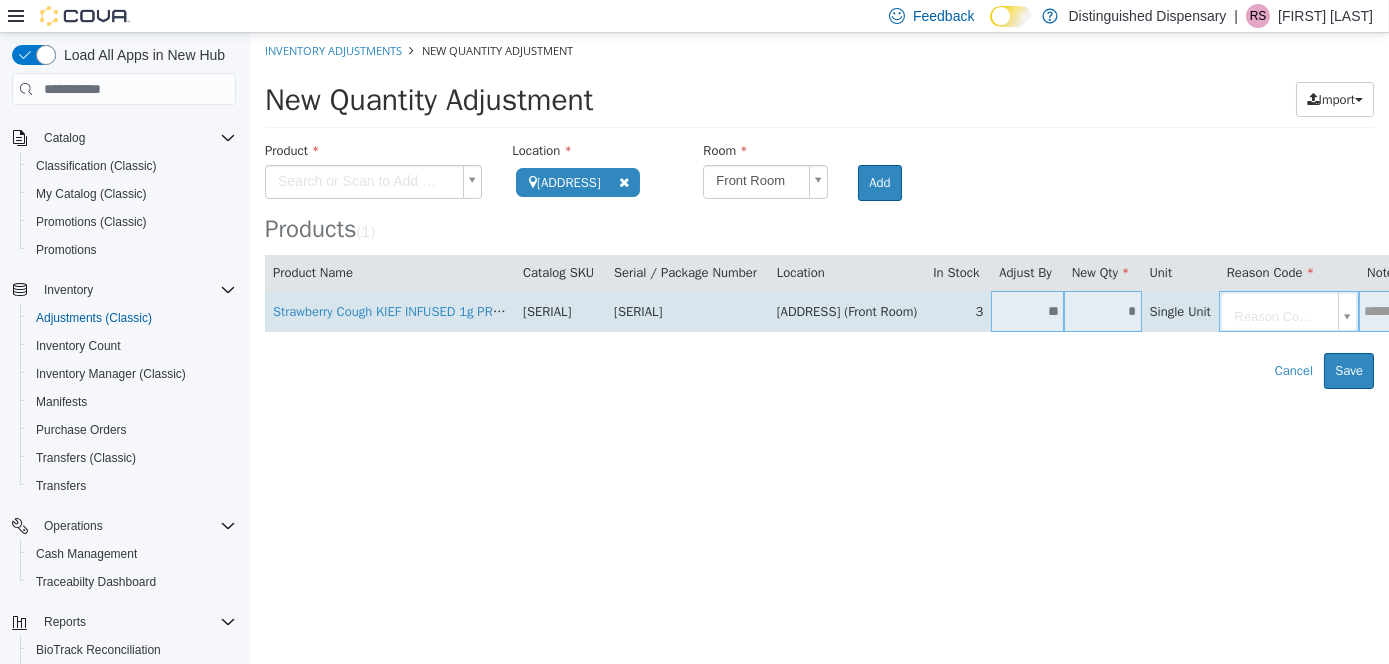 type on "**" 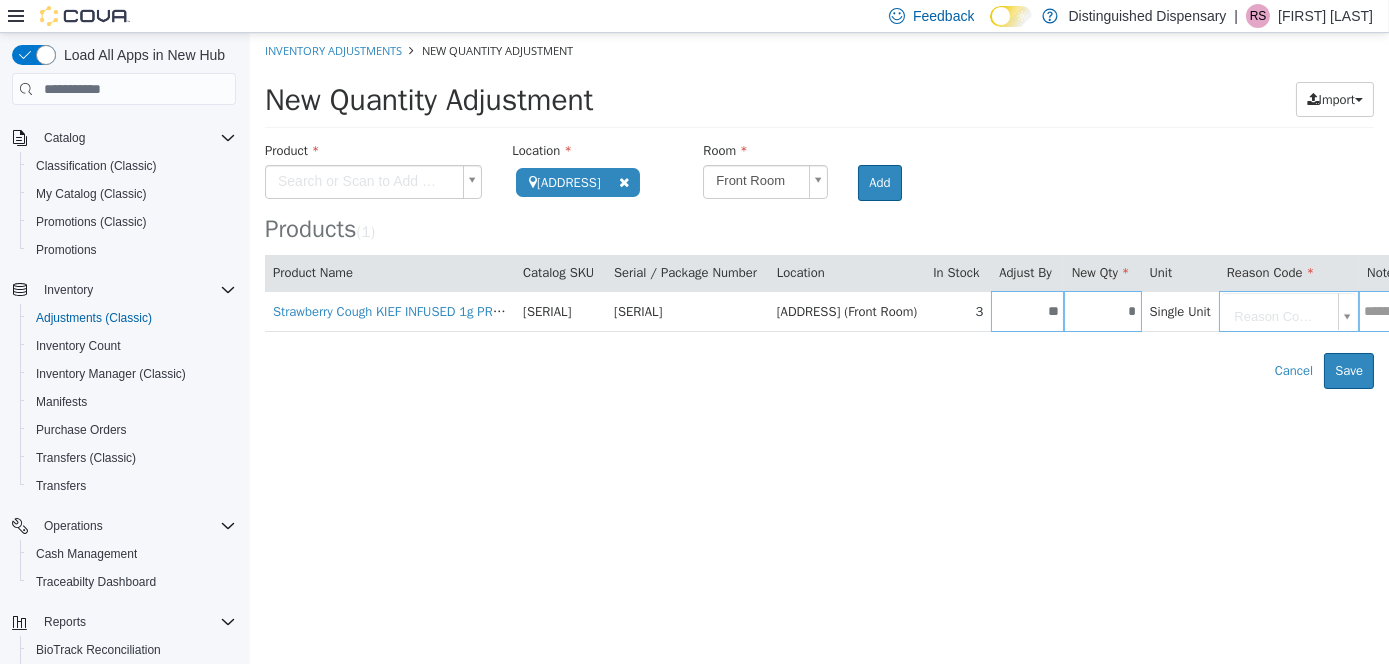 type on "*" 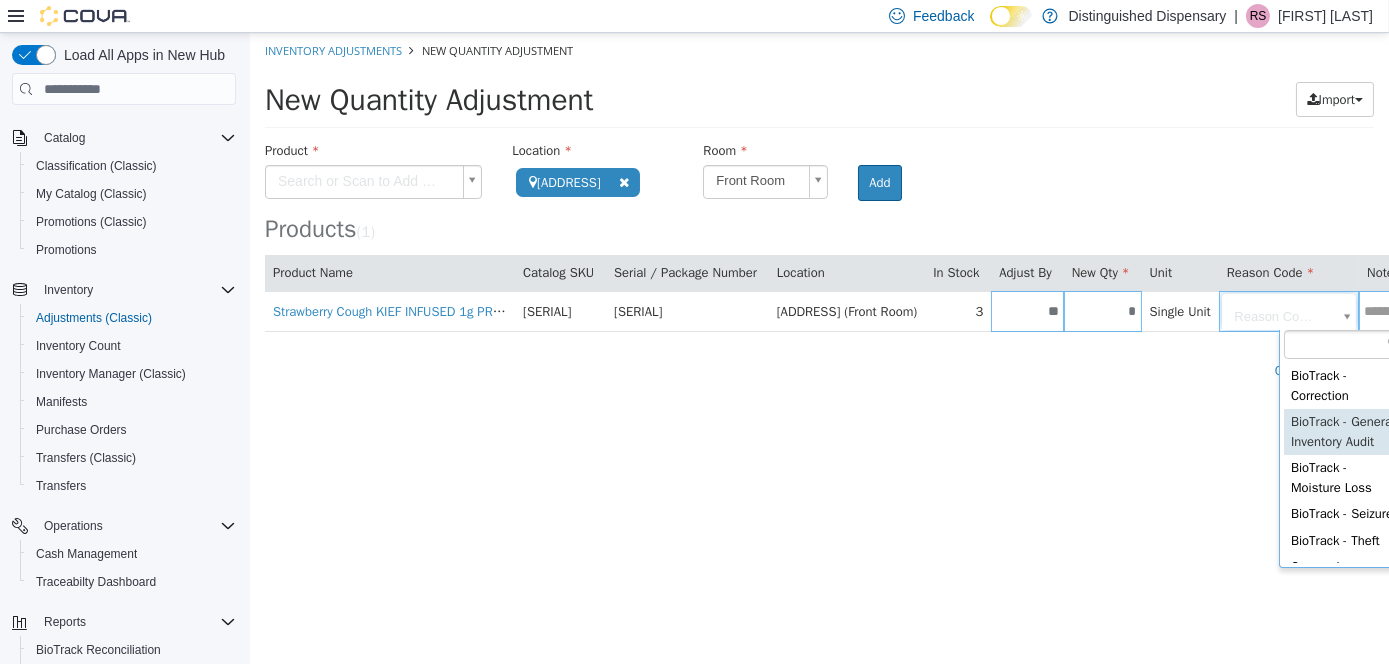 type on "**********" 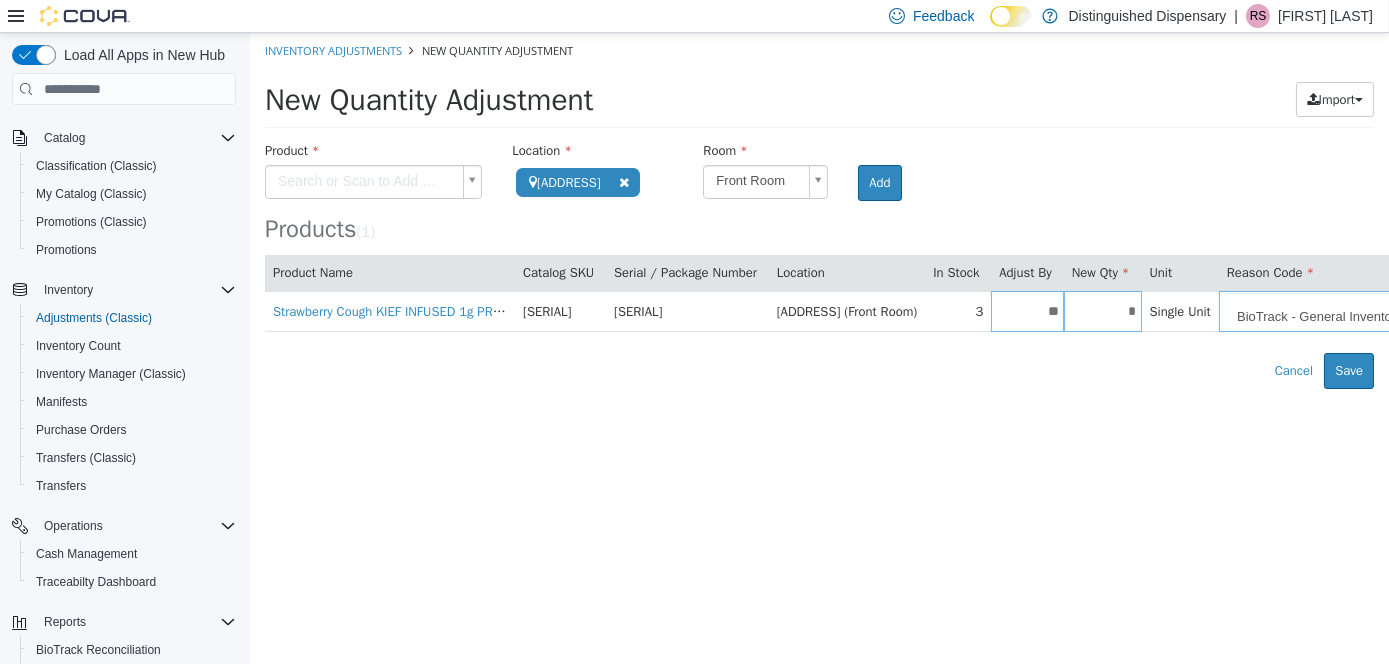 scroll, scrollTop: 0, scrollLeft: 18, axis: horizontal 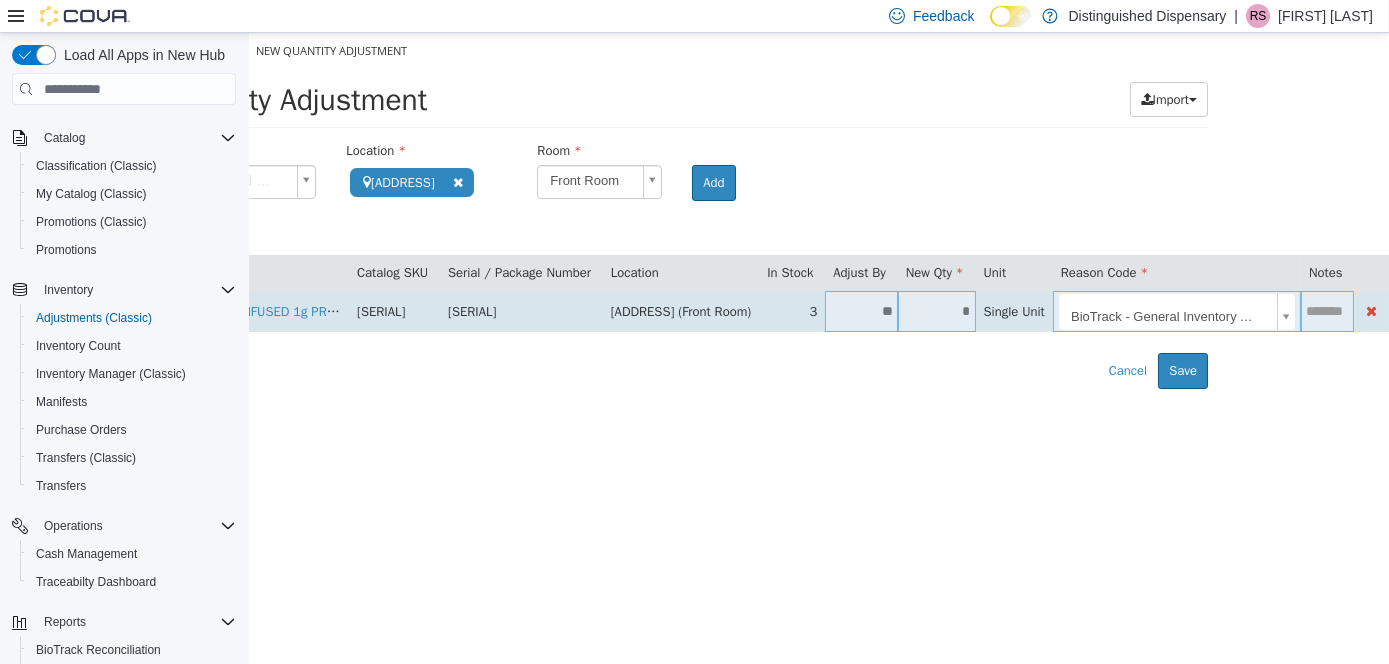 click at bounding box center (1326, 311) 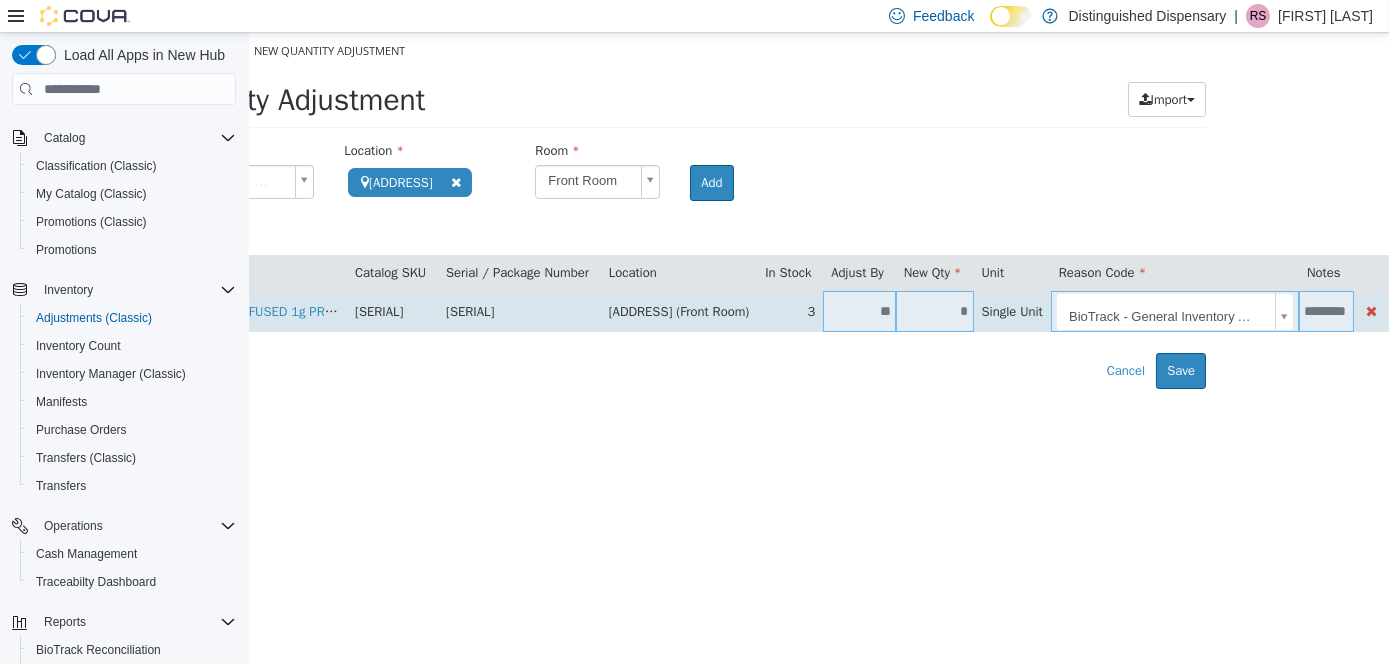 scroll, scrollTop: 0, scrollLeft: 11, axis: horizontal 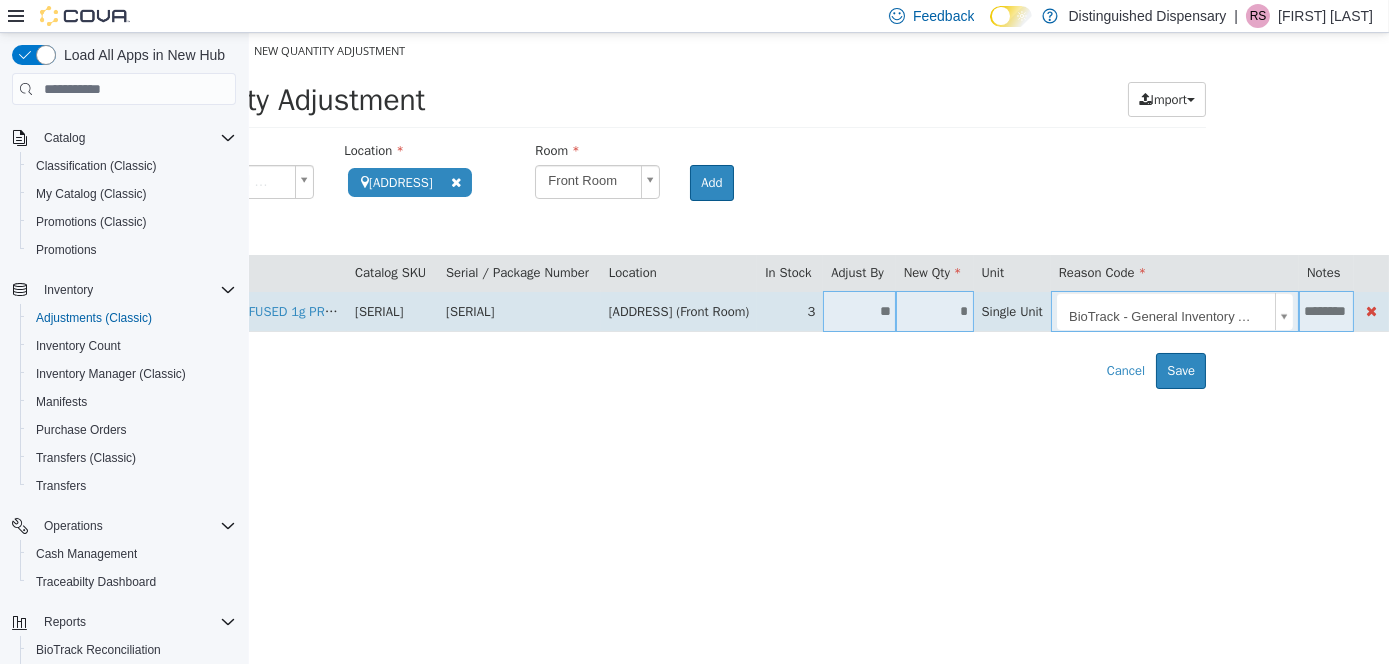 type on "********" 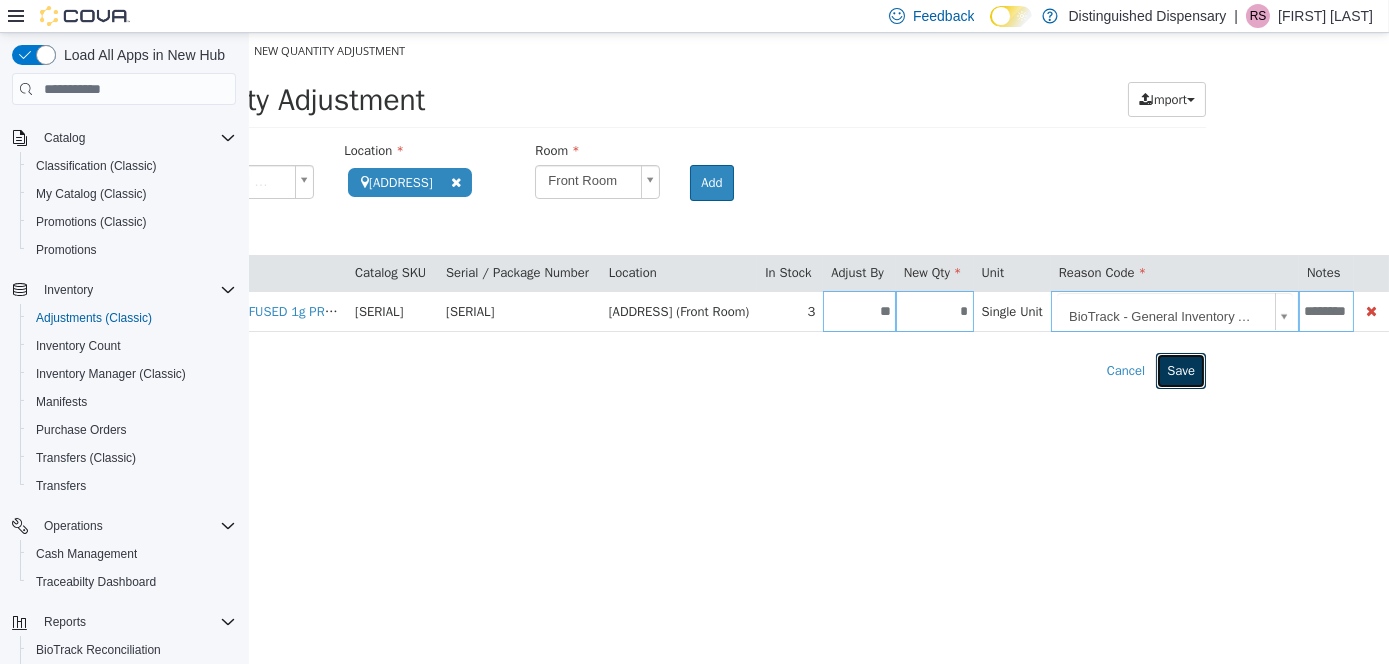 click on "Save" at bounding box center (1180, 371) 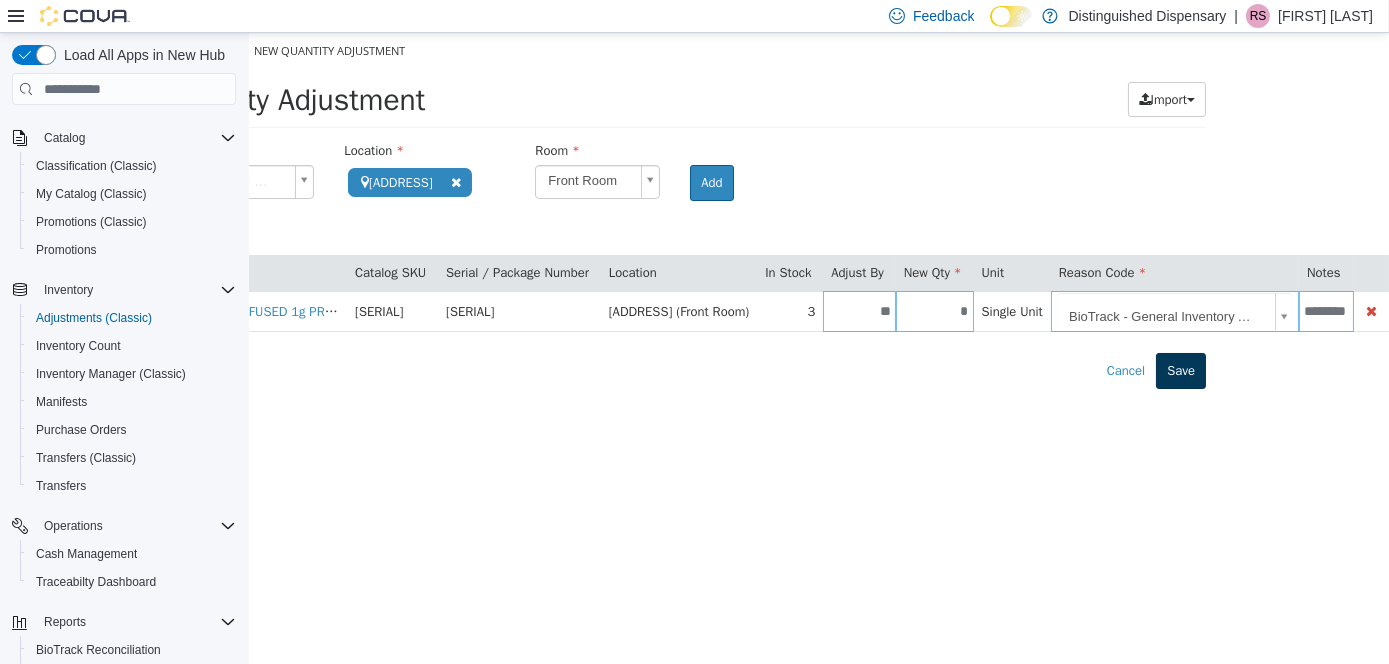scroll, scrollTop: 0, scrollLeft: 0, axis: both 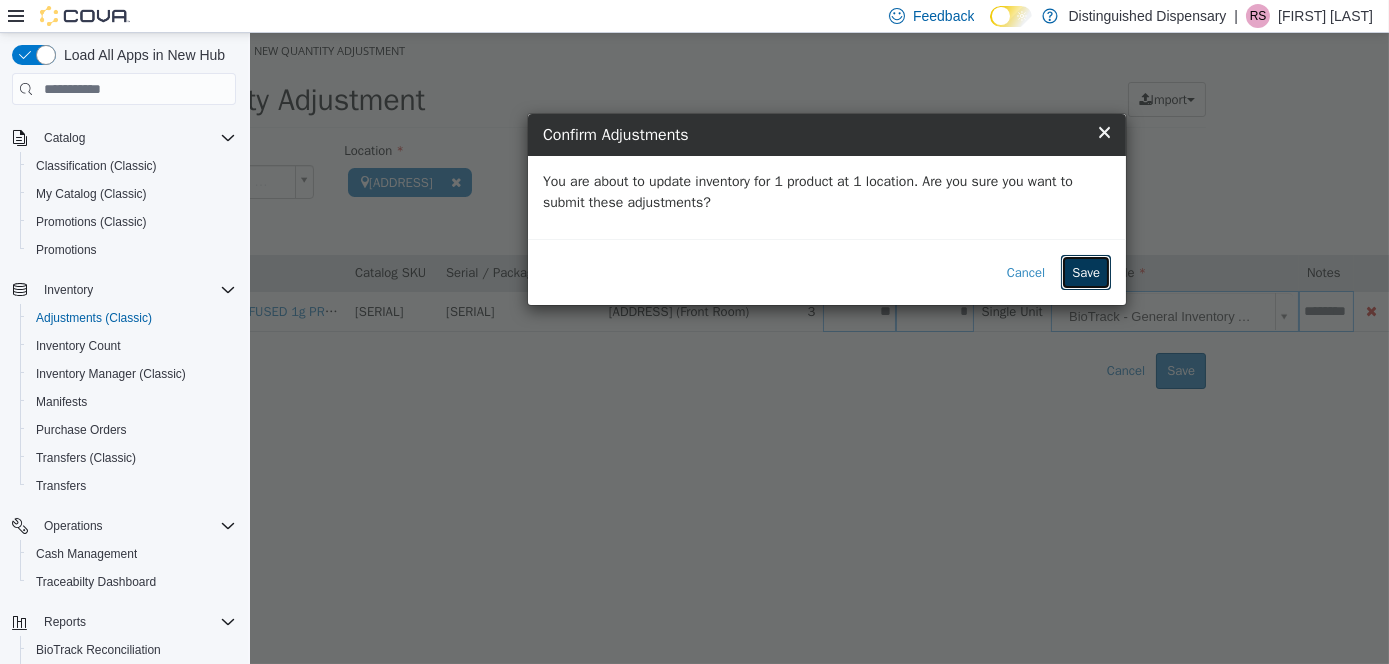 click on "Save" at bounding box center [1085, 273] 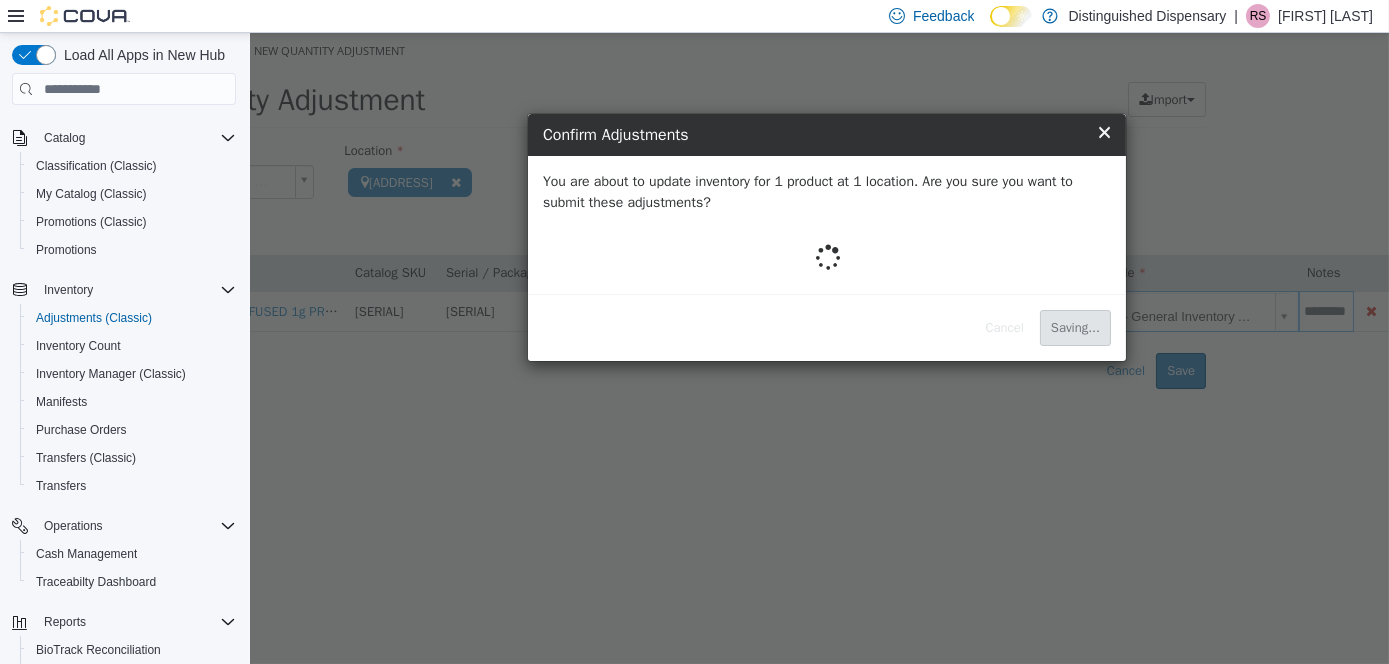 scroll, scrollTop: 0, scrollLeft: 0, axis: both 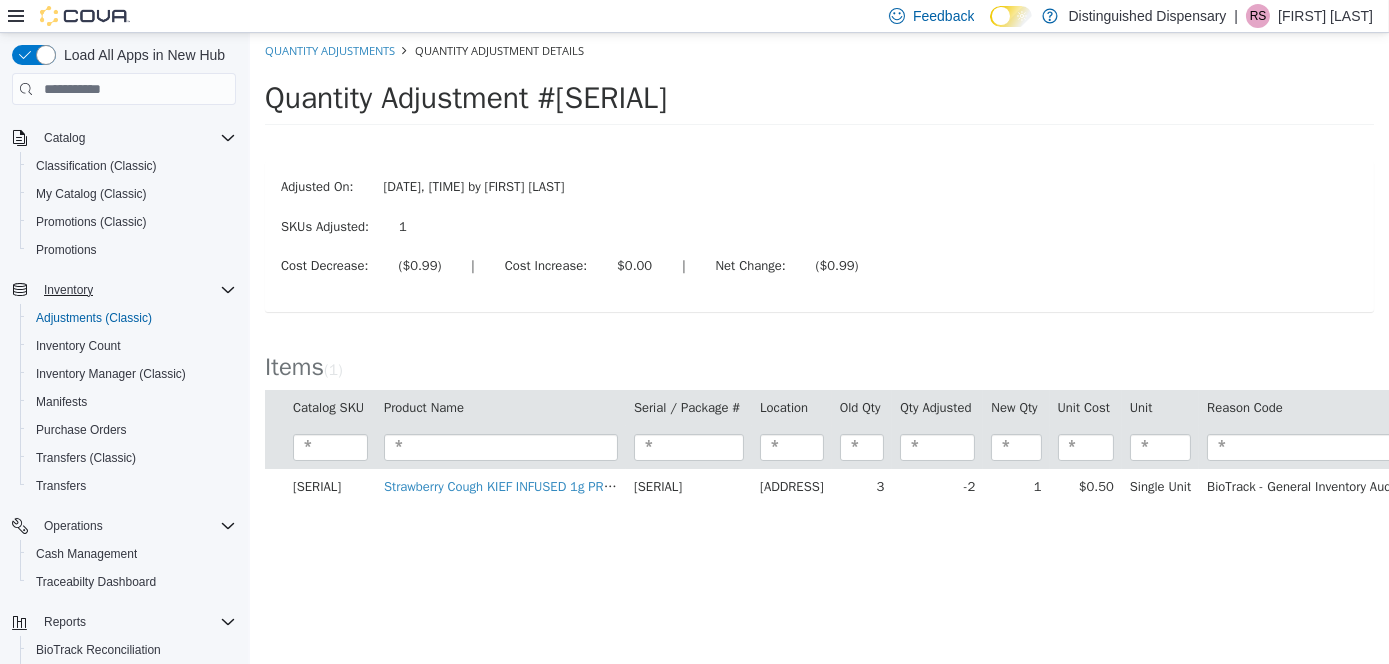 click on "Inventory" at bounding box center [136, 290] 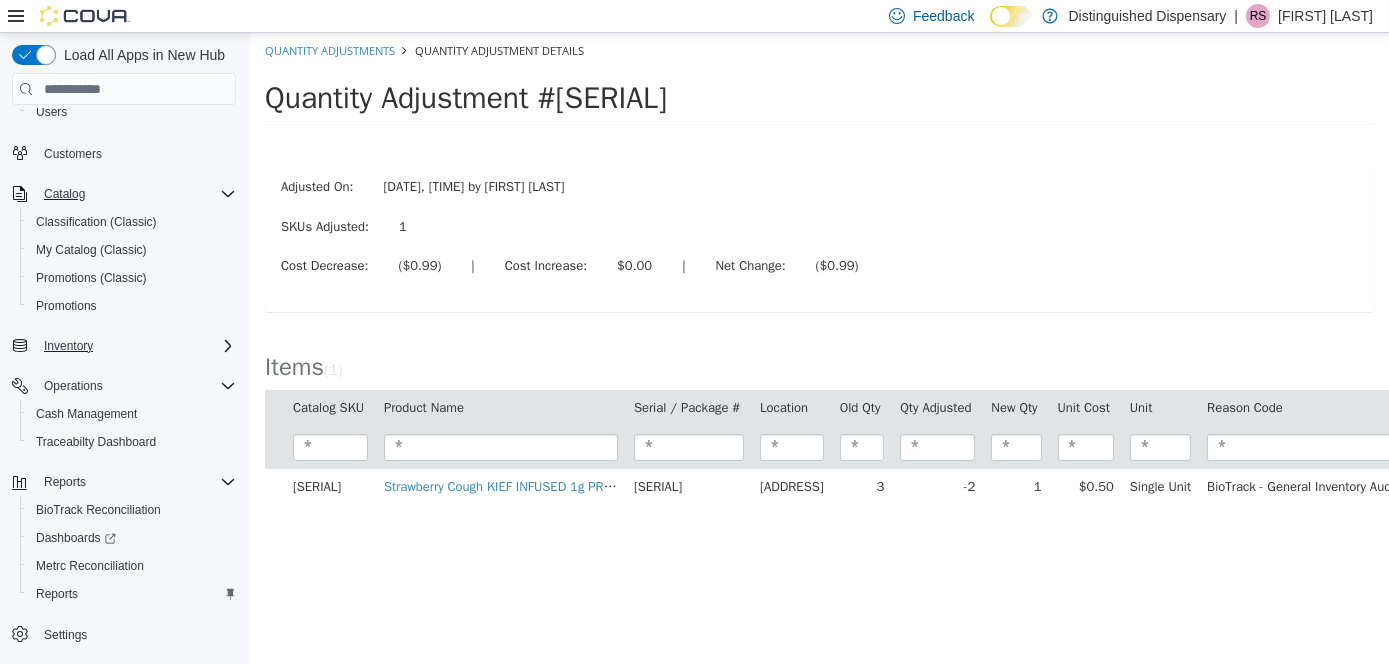 scroll, scrollTop: 0, scrollLeft: 0, axis: both 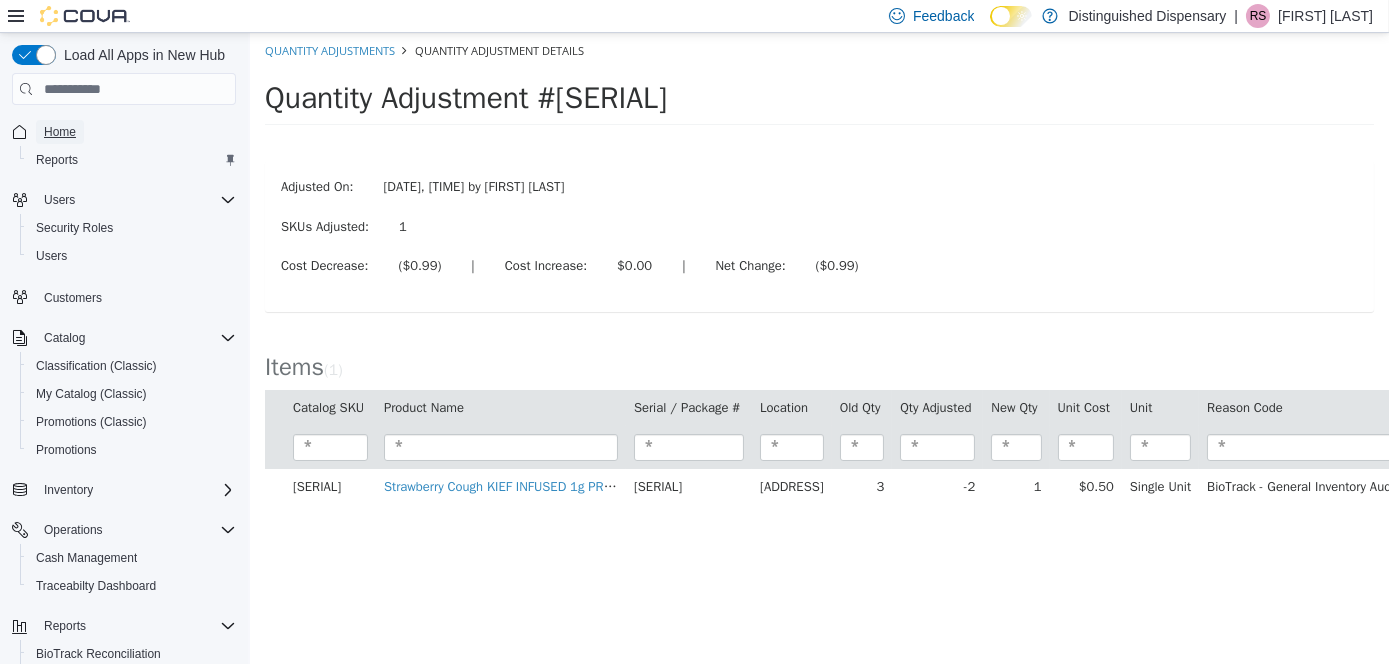 click on "Home" at bounding box center (60, 132) 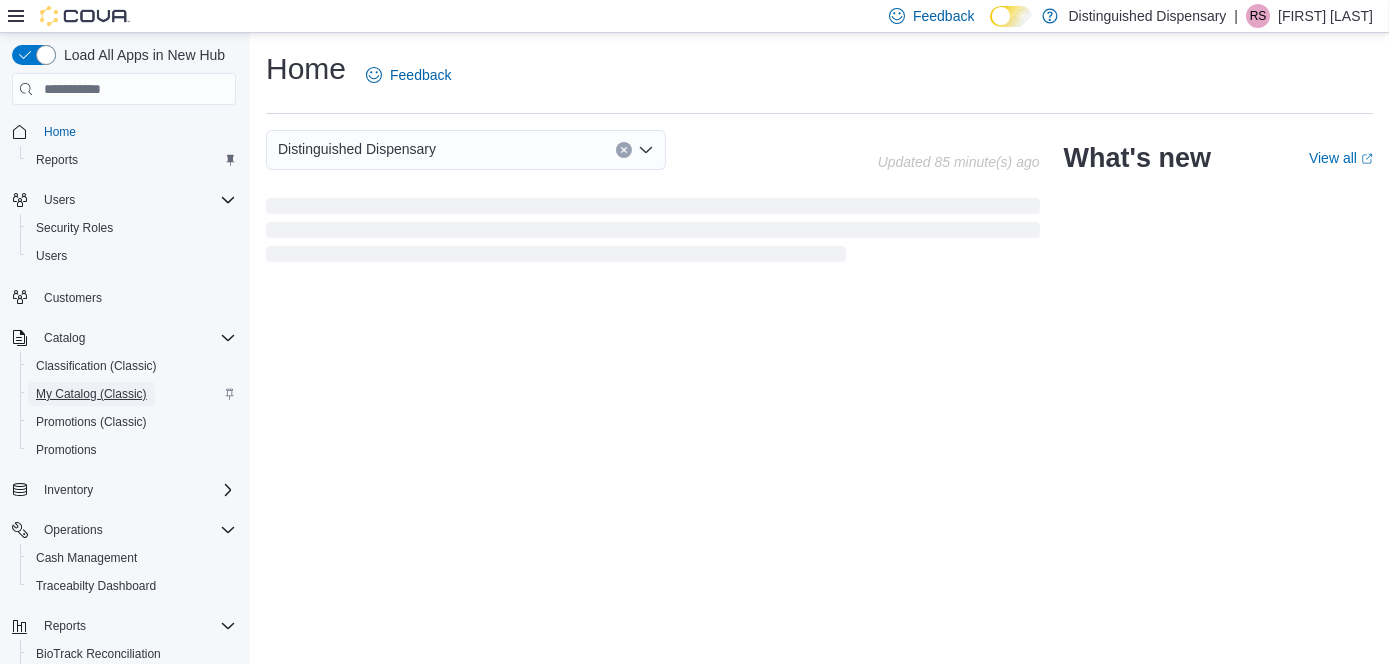 click on "My Catalog (Classic)" at bounding box center [91, 394] 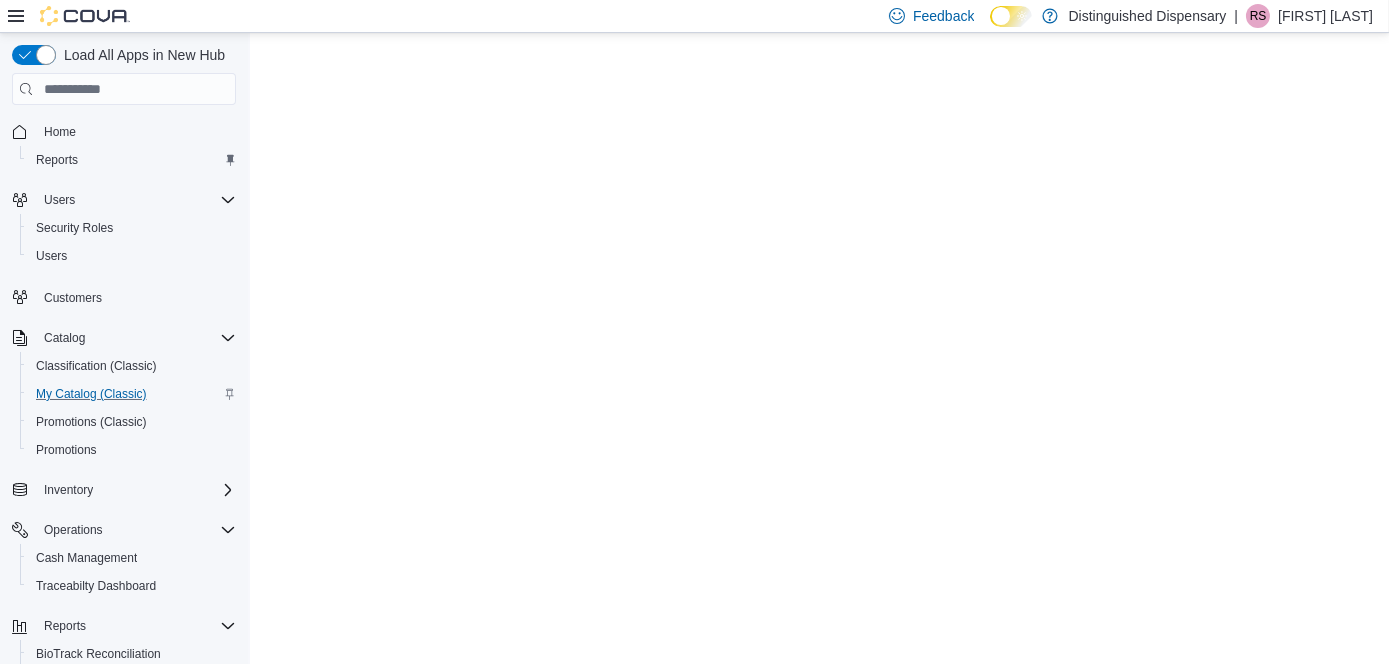 scroll, scrollTop: 0, scrollLeft: 0, axis: both 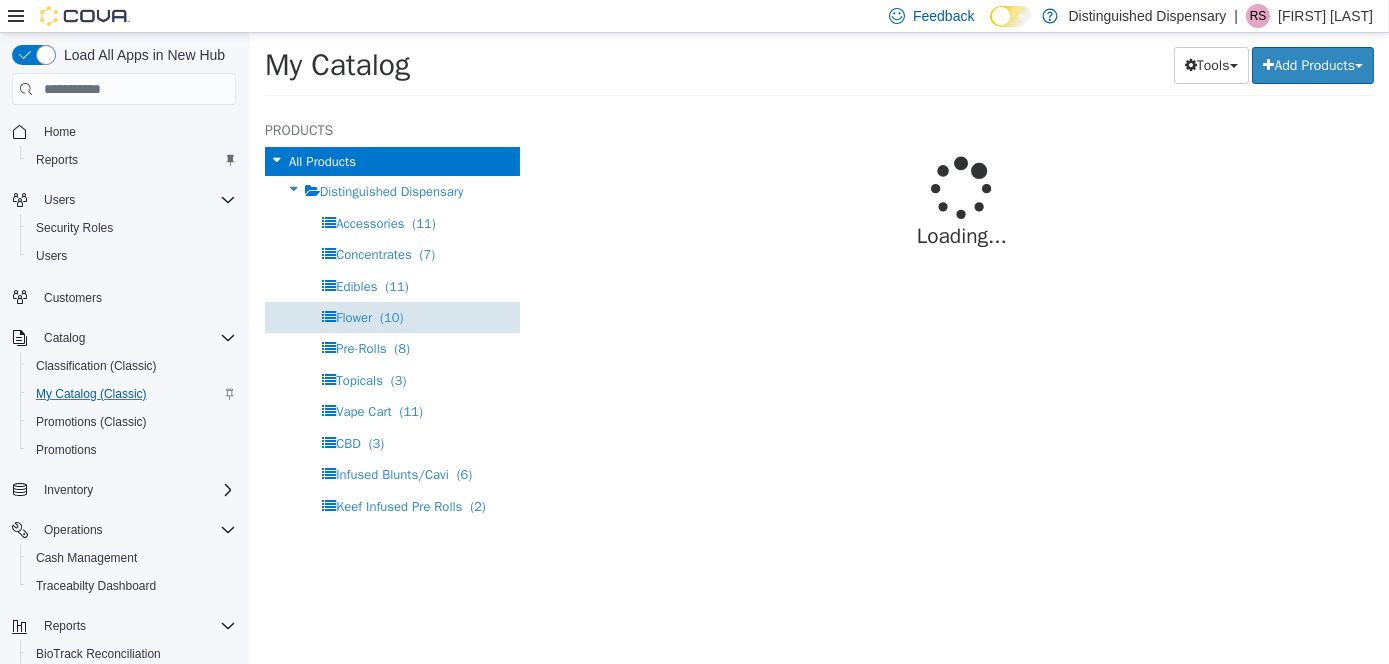 select on "**********" 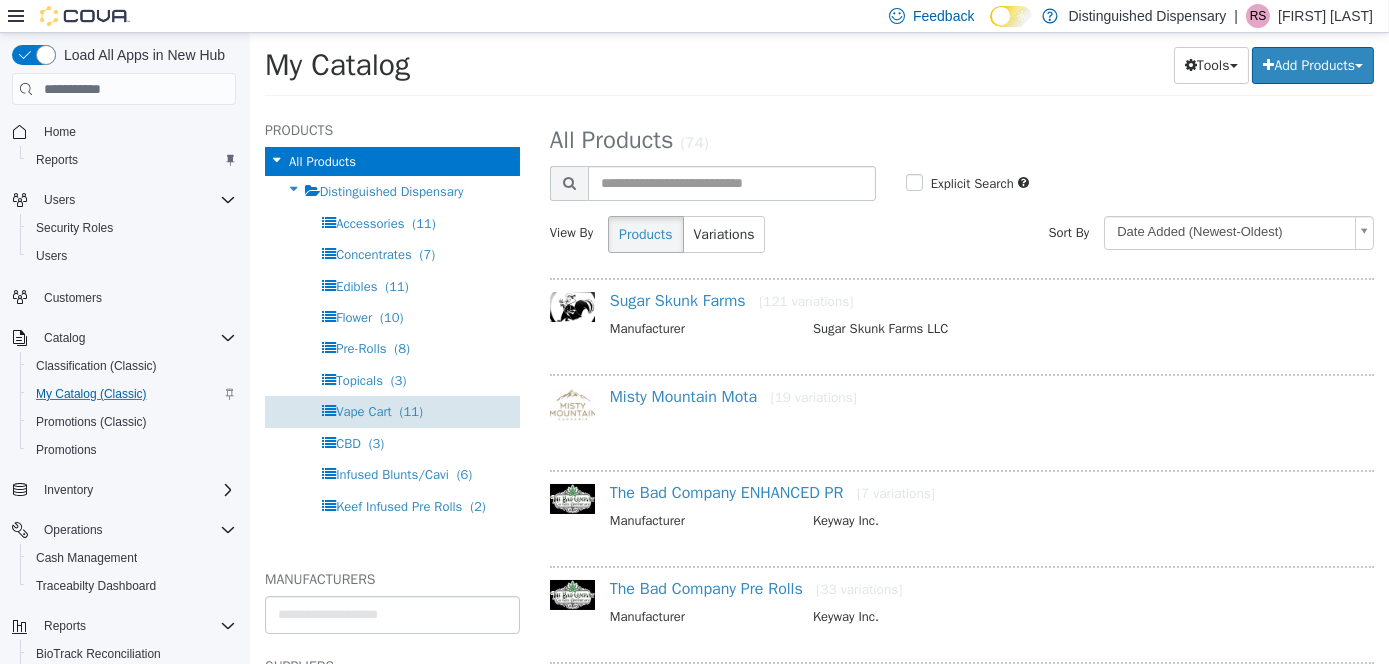click on "(11)" at bounding box center [410, 411] 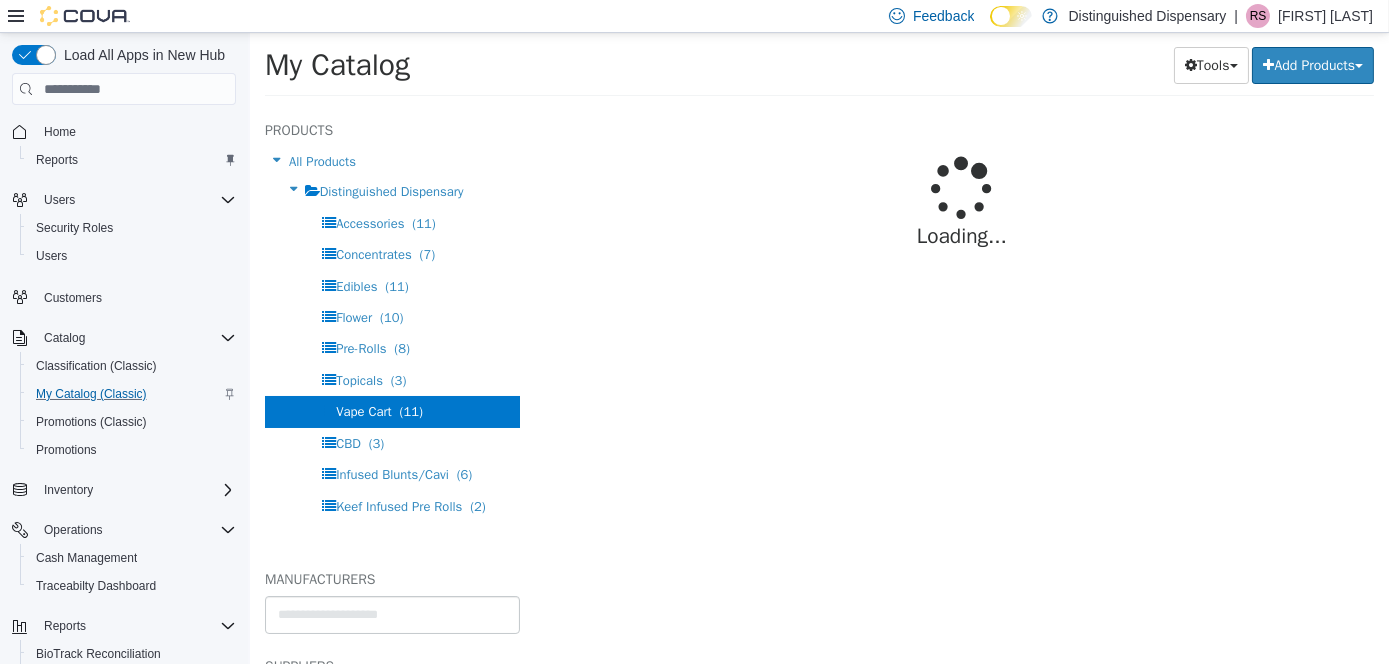 select on "**********" 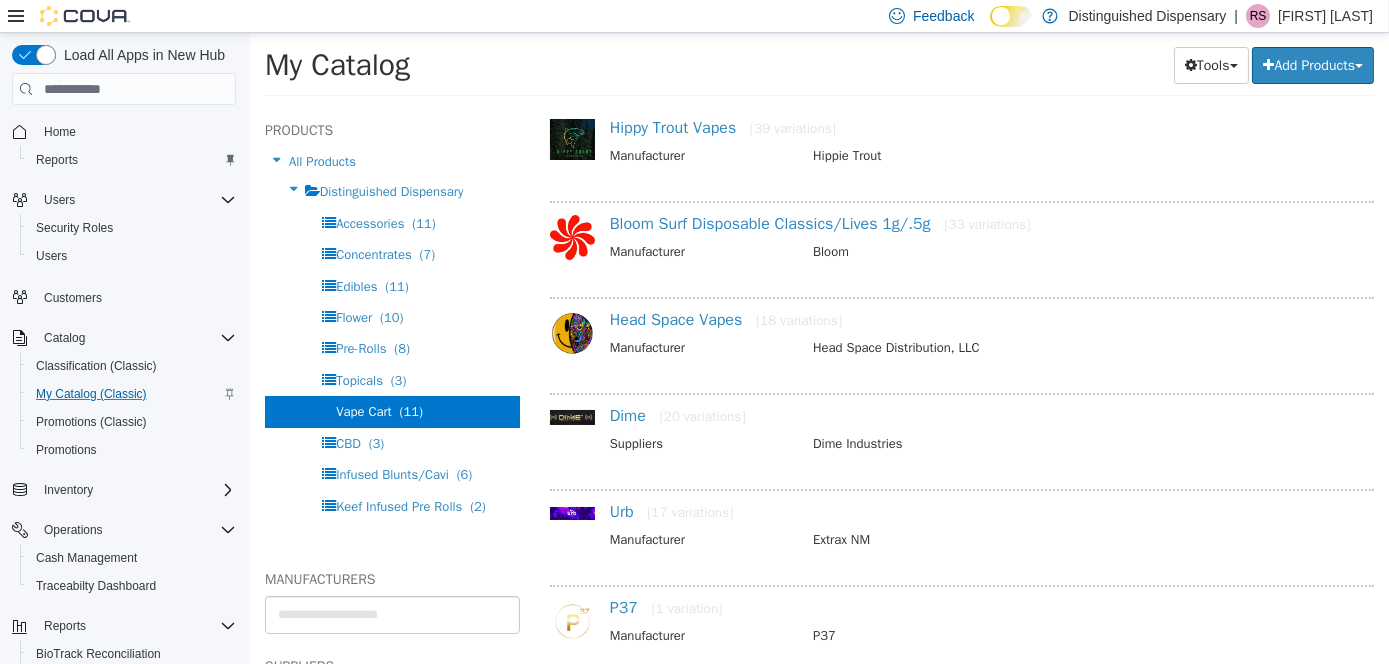 scroll, scrollTop: 400, scrollLeft: 0, axis: vertical 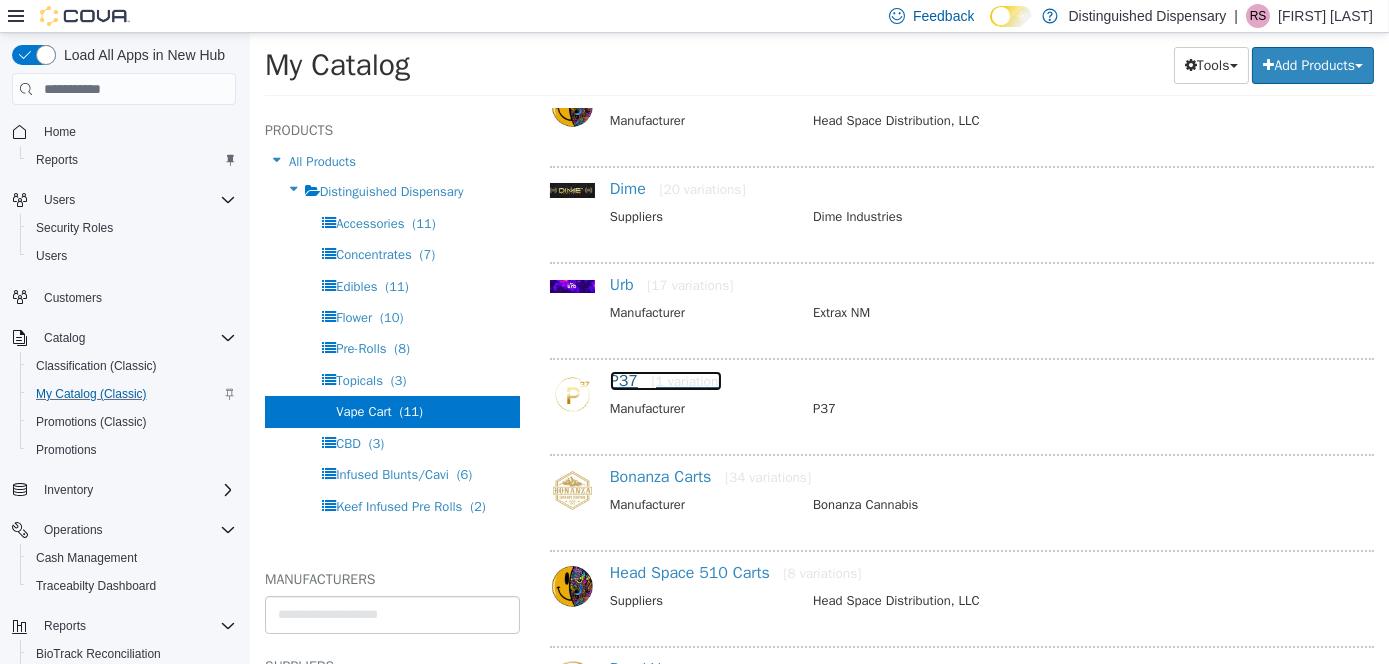 click on "P37
[1 variation]" at bounding box center [665, 381] 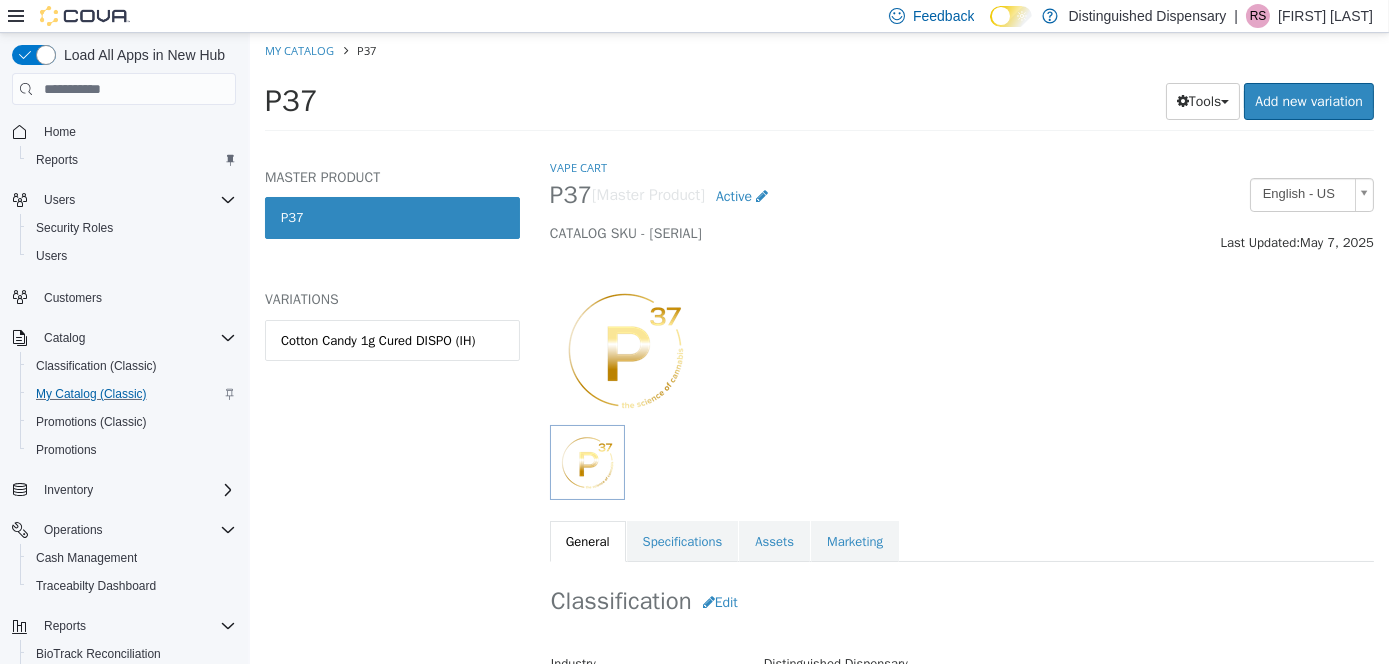 scroll, scrollTop: 300, scrollLeft: 0, axis: vertical 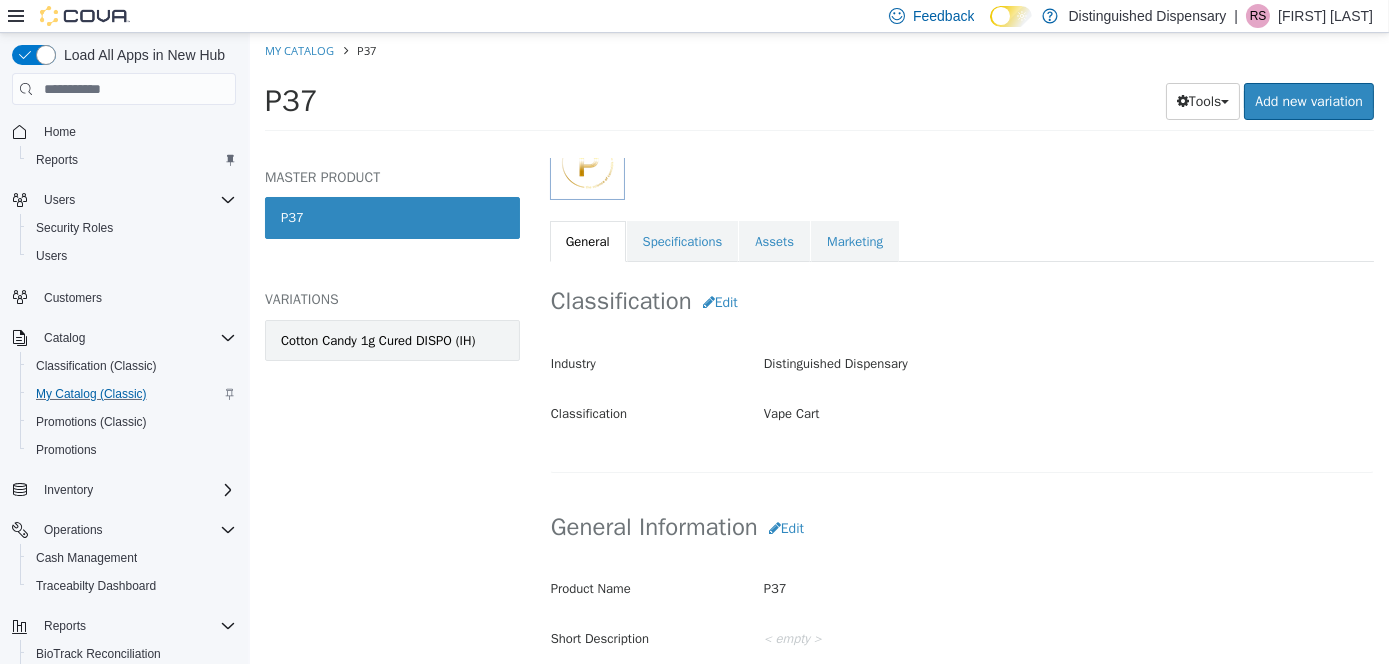 click on "Cotton Candy 1g Cured DISPO (IH)" at bounding box center [391, 341] 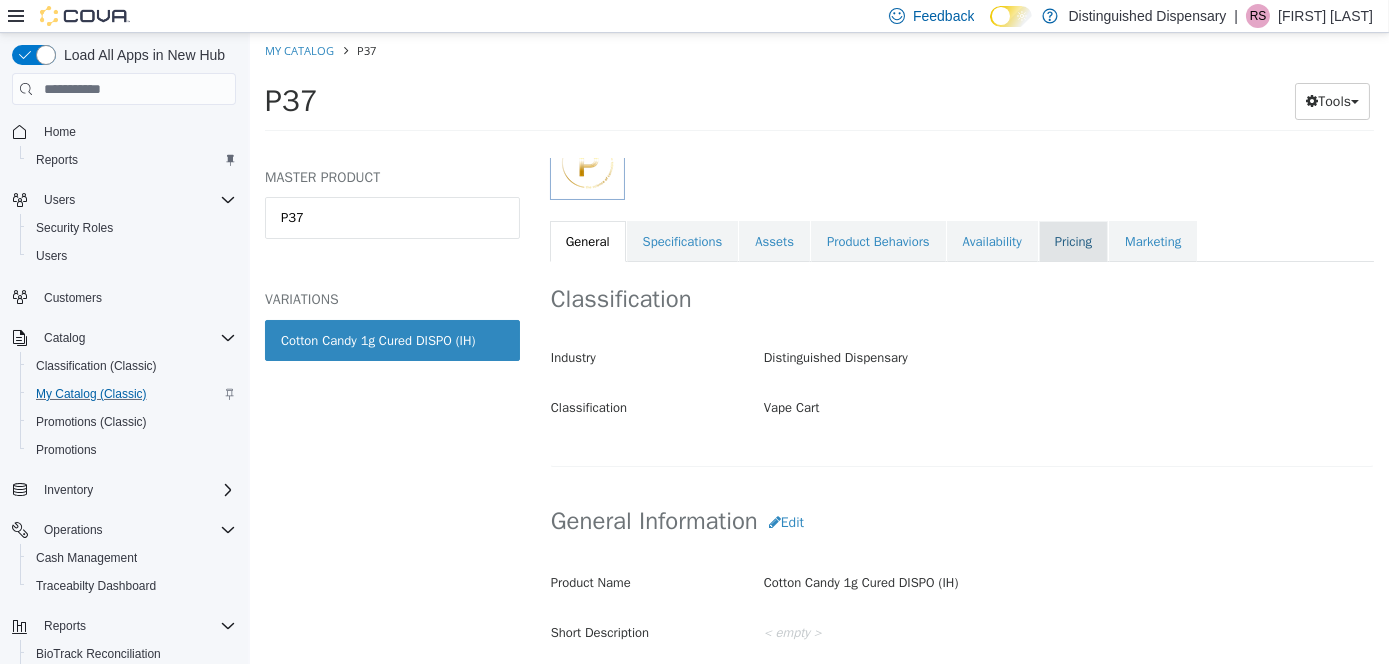 click on "Pricing" at bounding box center [1072, 242] 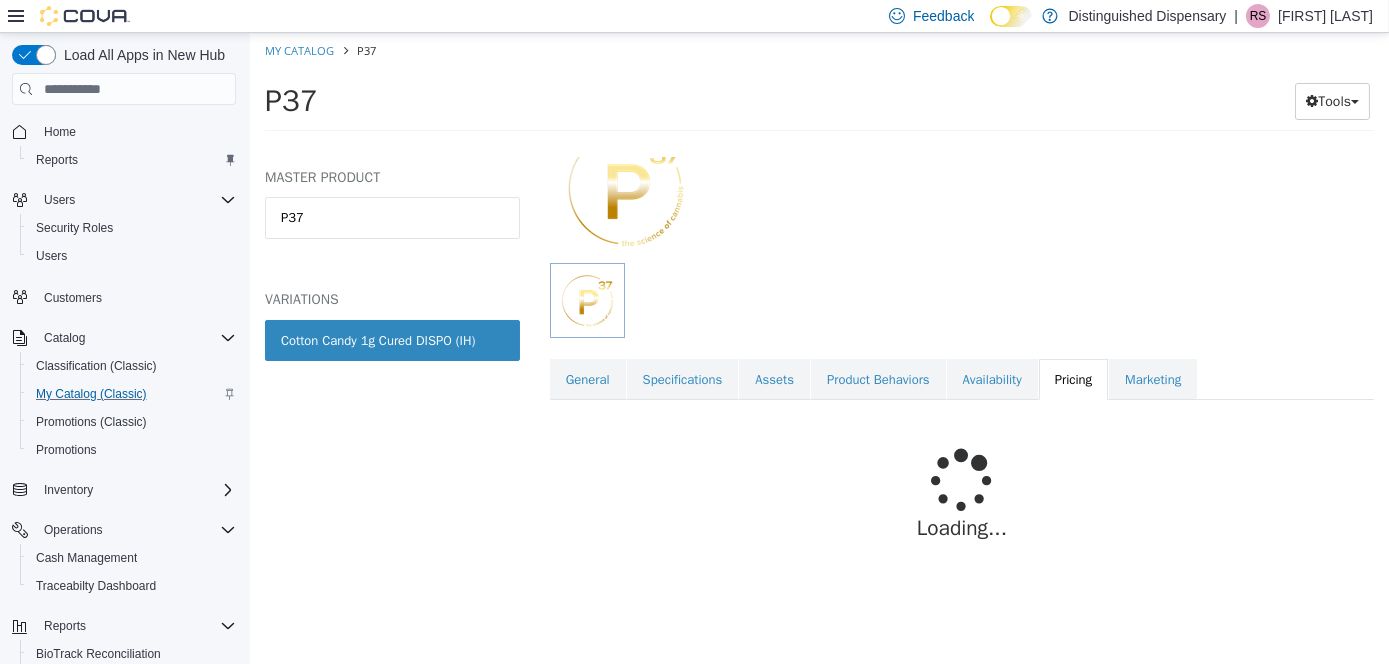 scroll, scrollTop: 210, scrollLeft: 0, axis: vertical 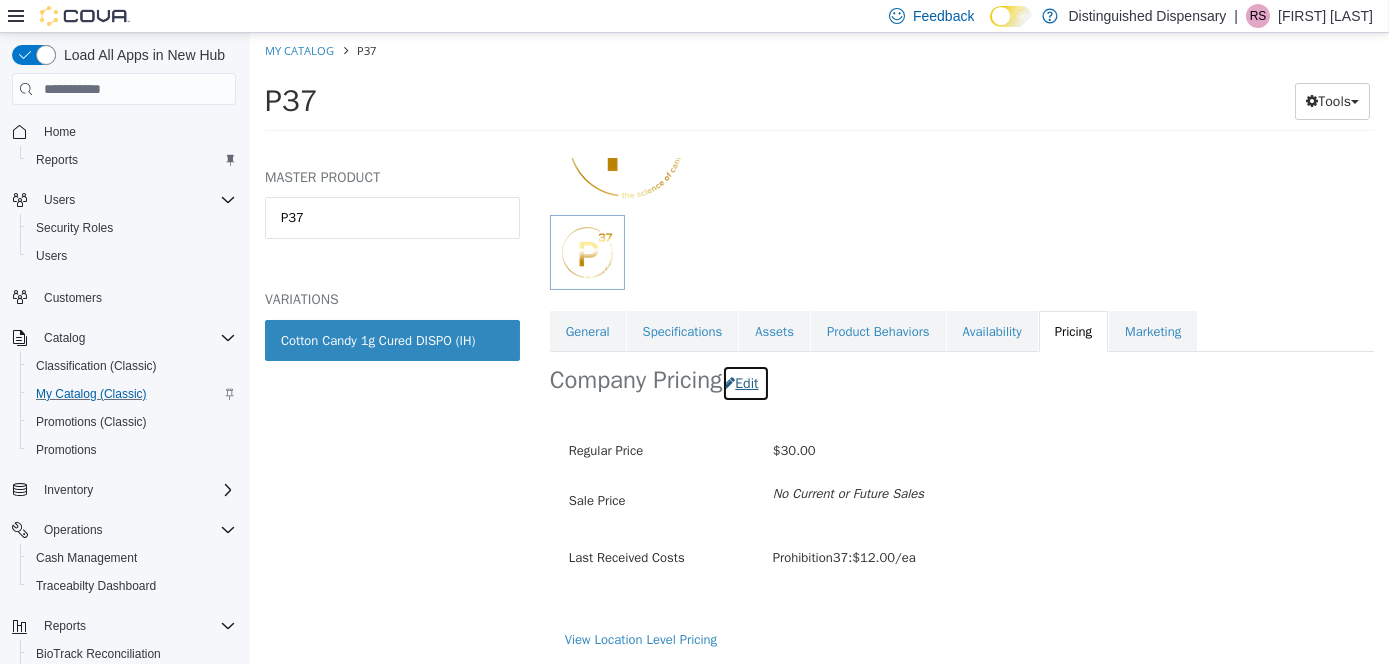 click on "Edit" at bounding box center (744, 383) 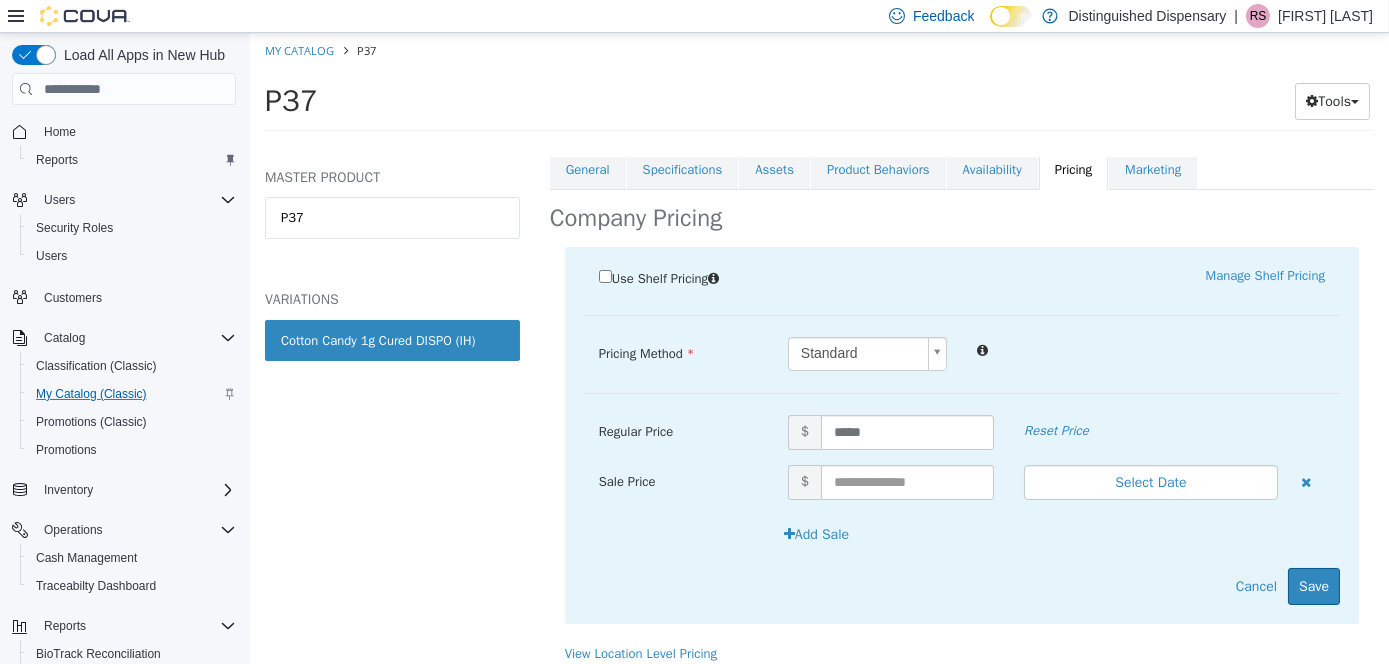 scroll, scrollTop: 384, scrollLeft: 0, axis: vertical 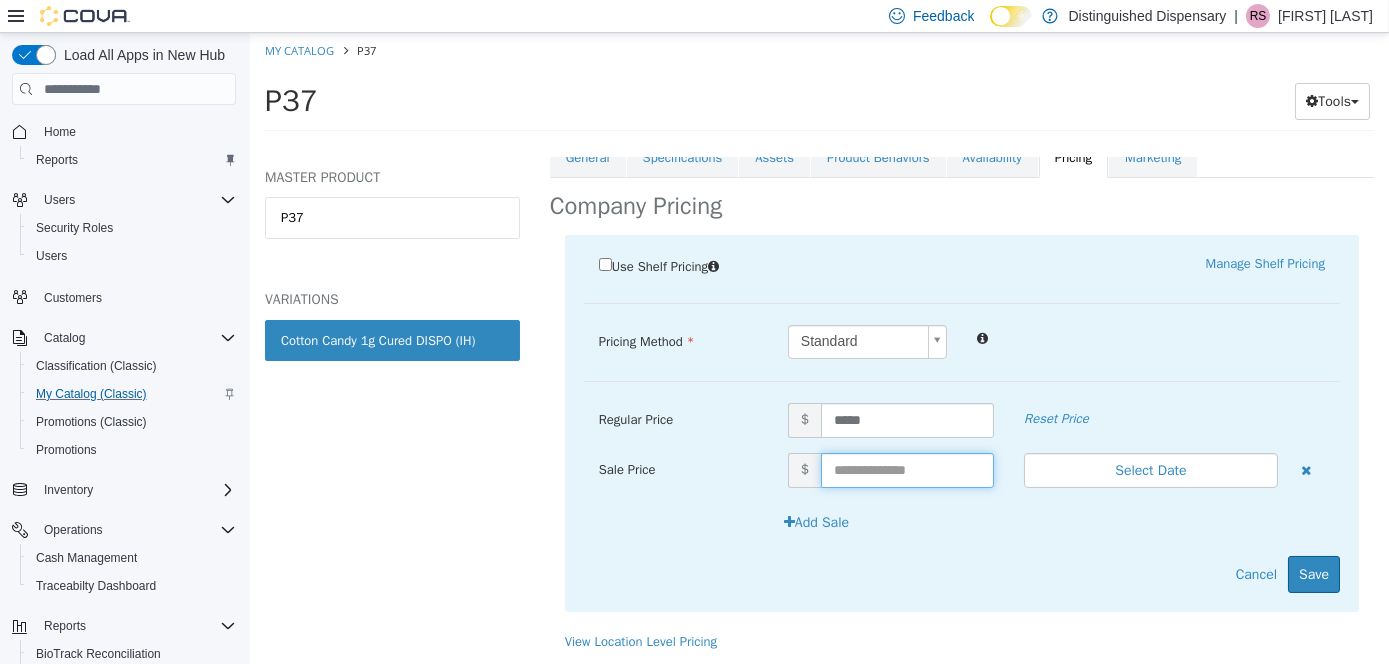 click at bounding box center (906, 470) 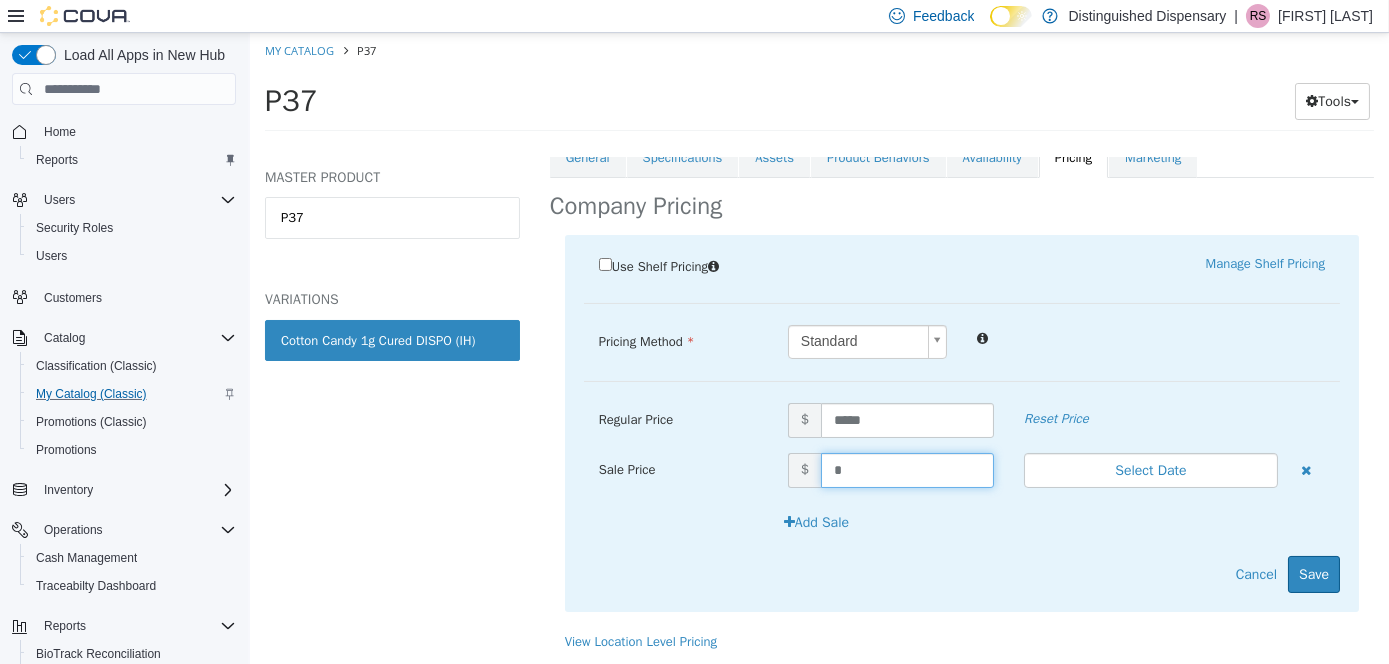 type on "**" 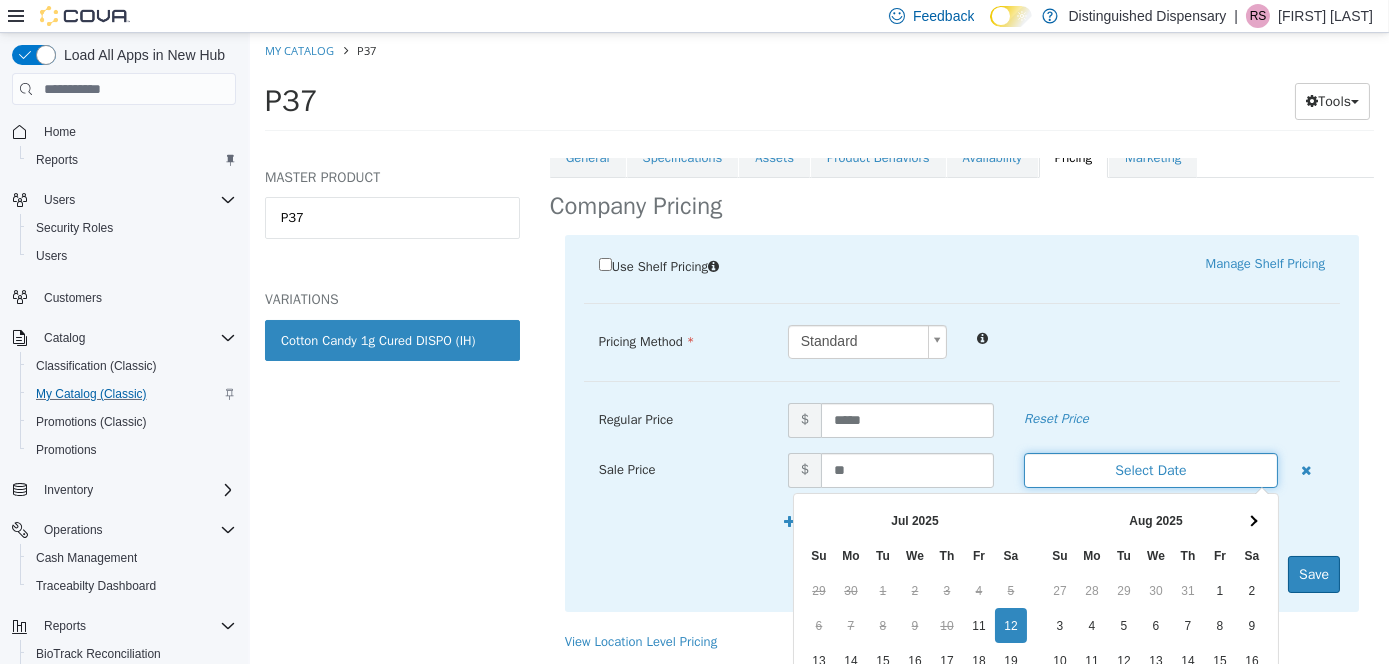 click on "Select Date" at bounding box center (1150, 470) 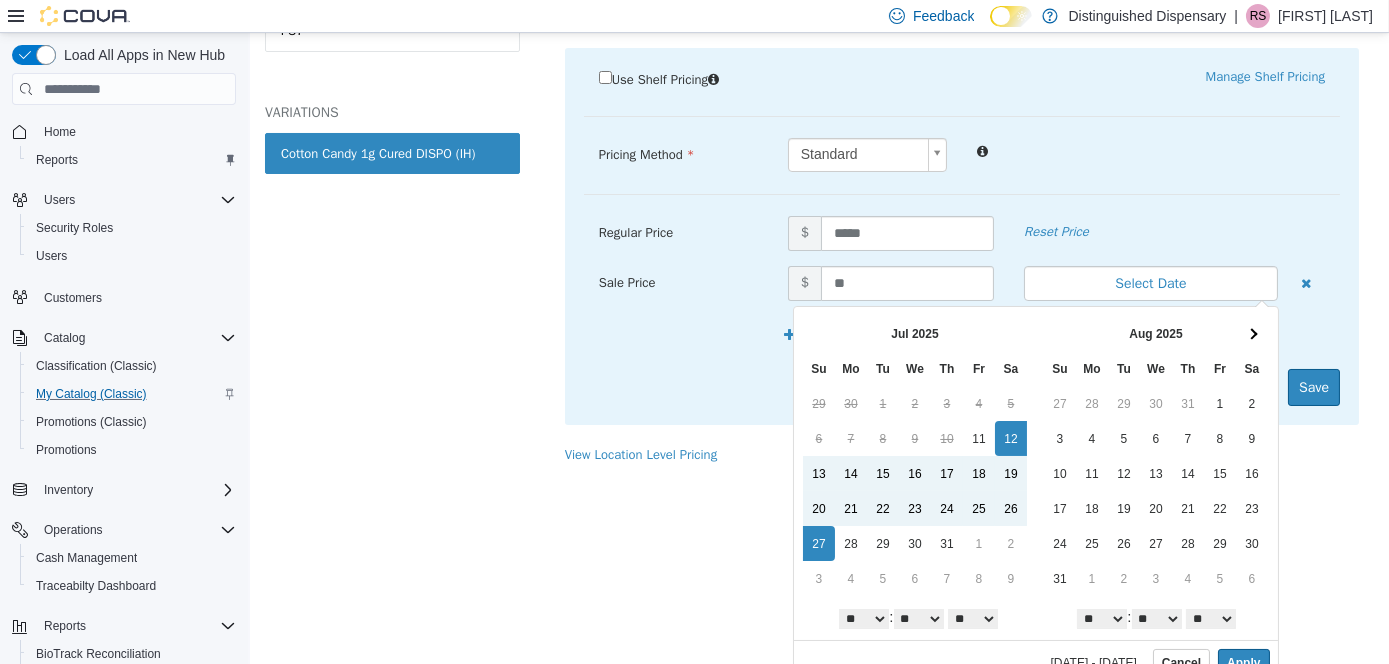 scroll, scrollTop: 205, scrollLeft: 0, axis: vertical 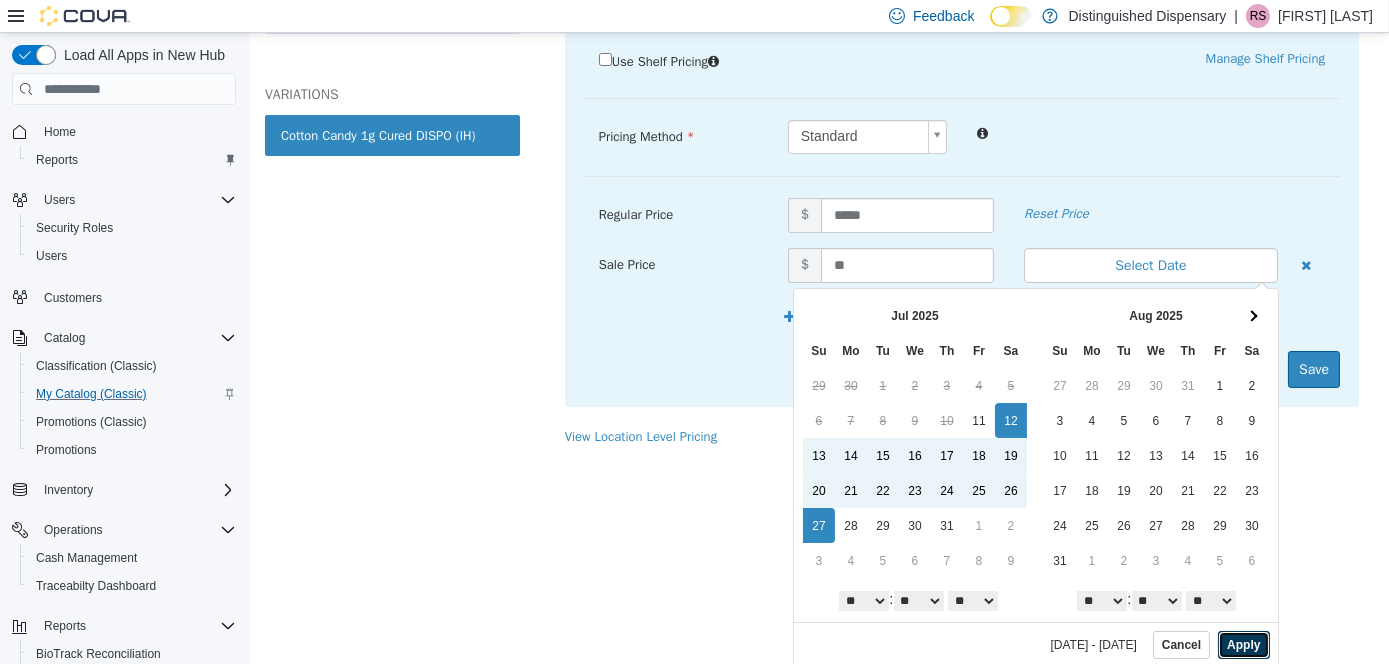 click on "Apply" at bounding box center (1242, 645) 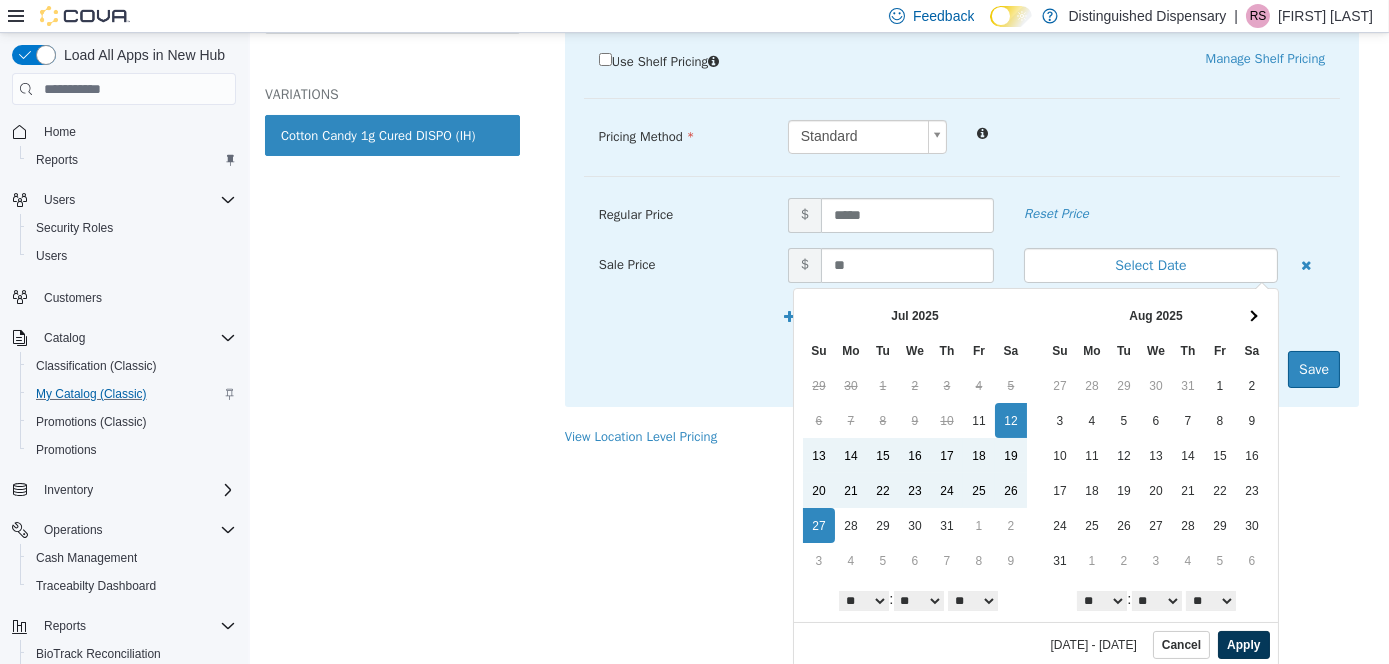 scroll, scrollTop: 0, scrollLeft: 0, axis: both 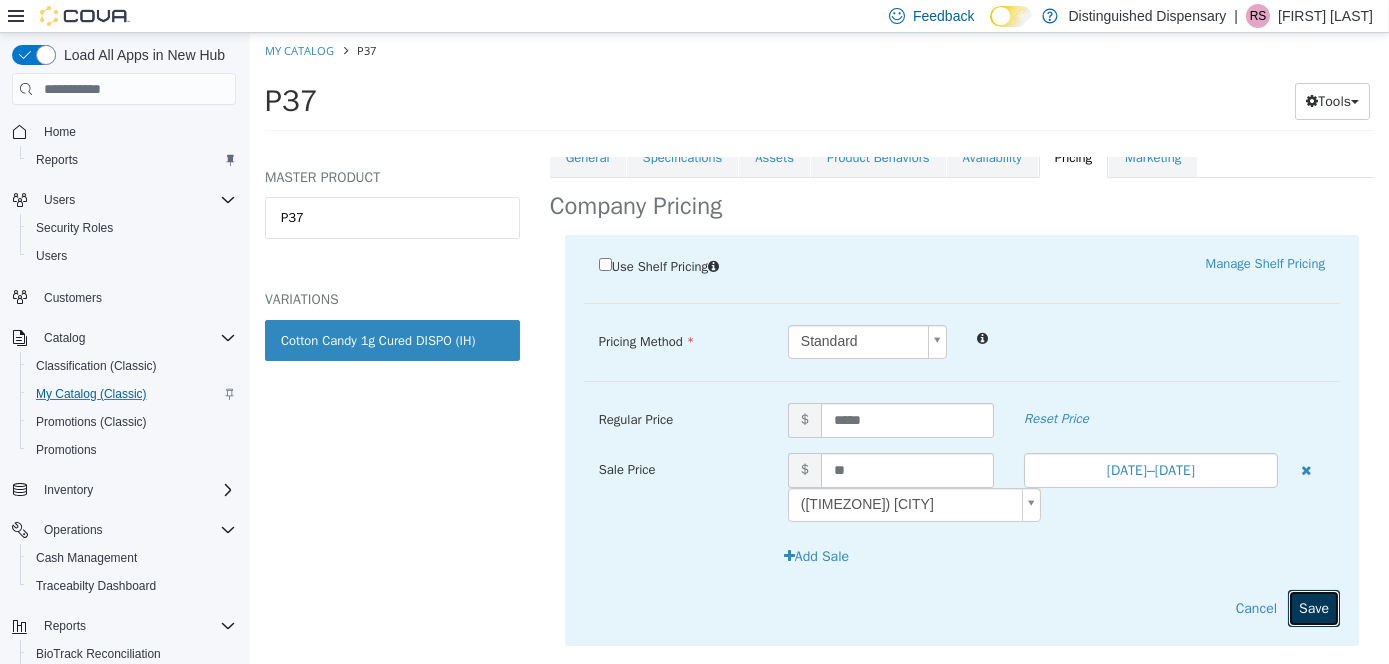 click on "Save" at bounding box center [1313, 608] 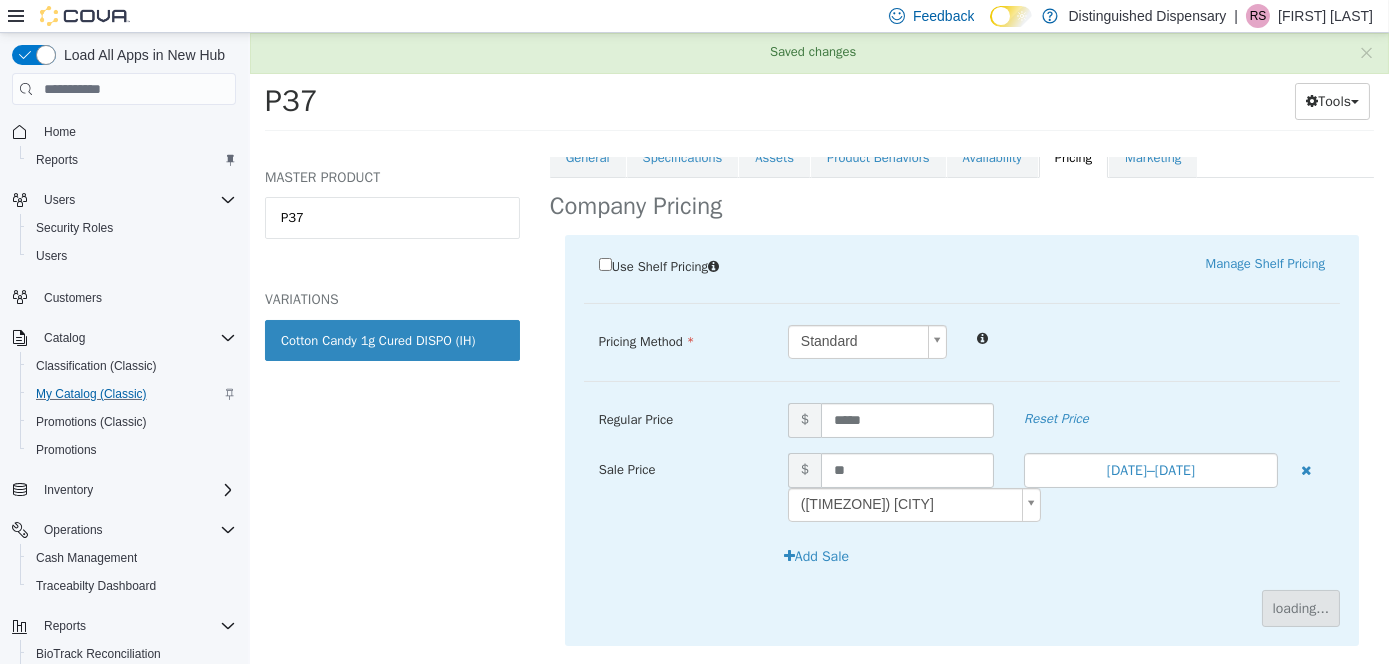 scroll, scrollTop: 256, scrollLeft: 0, axis: vertical 